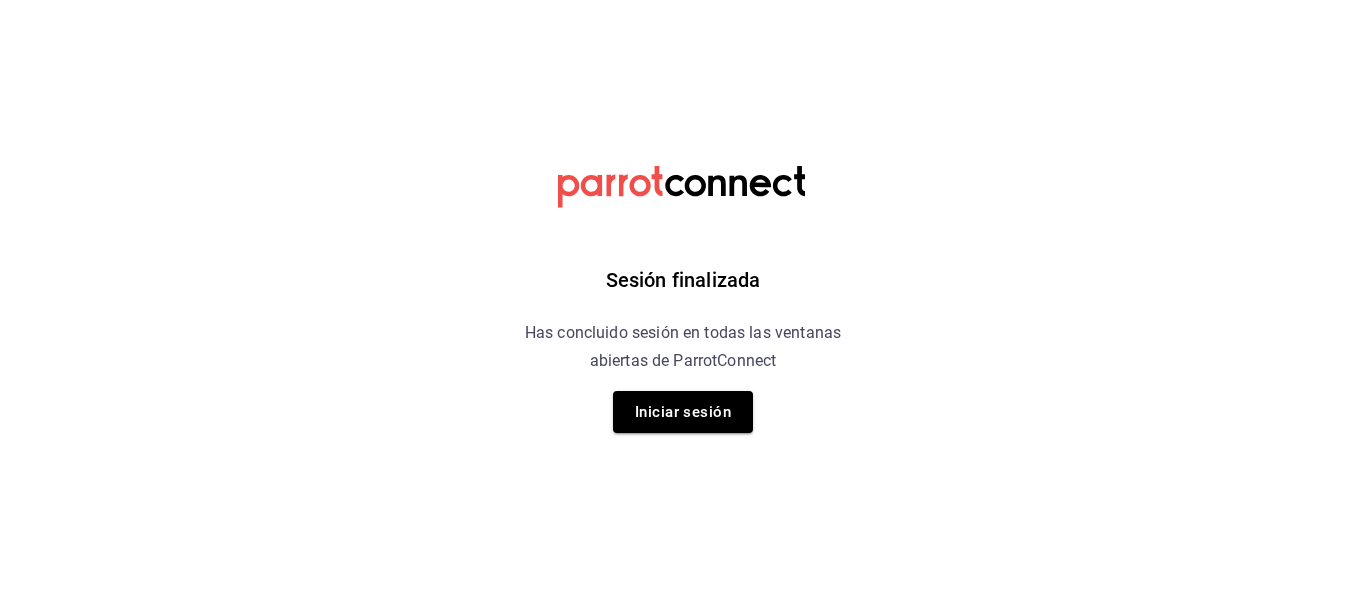 scroll, scrollTop: 0, scrollLeft: 0, axis: both 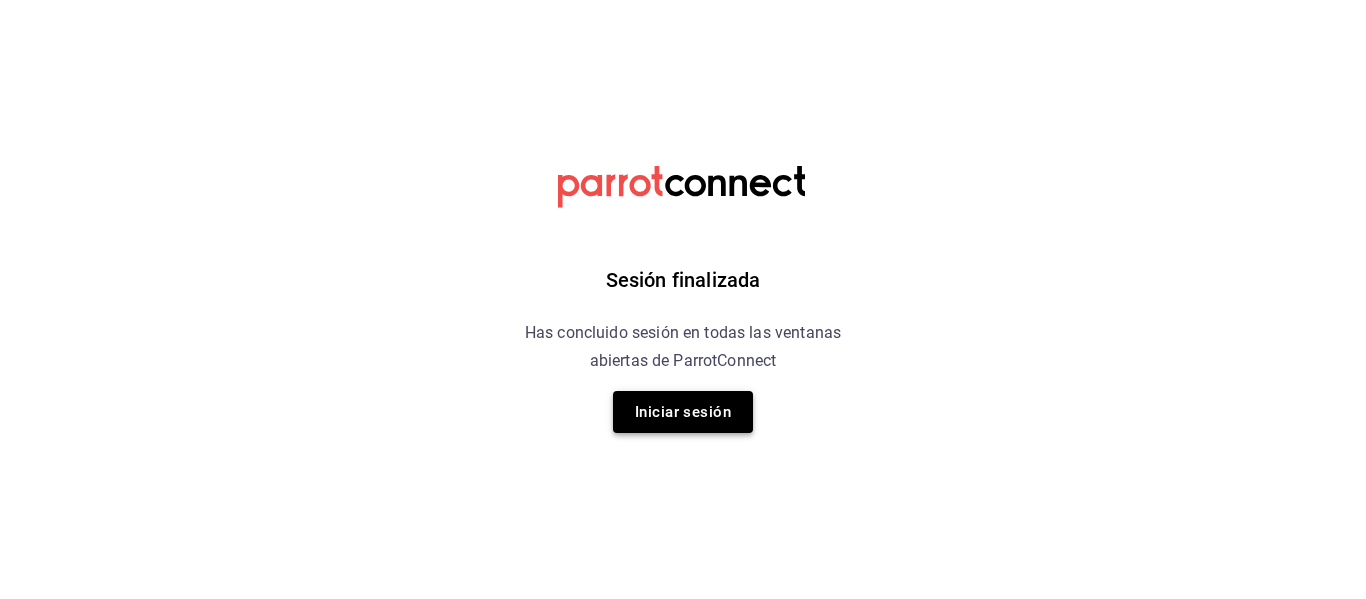 click on "Iniciar sesión" at bounding box center (683, 412) 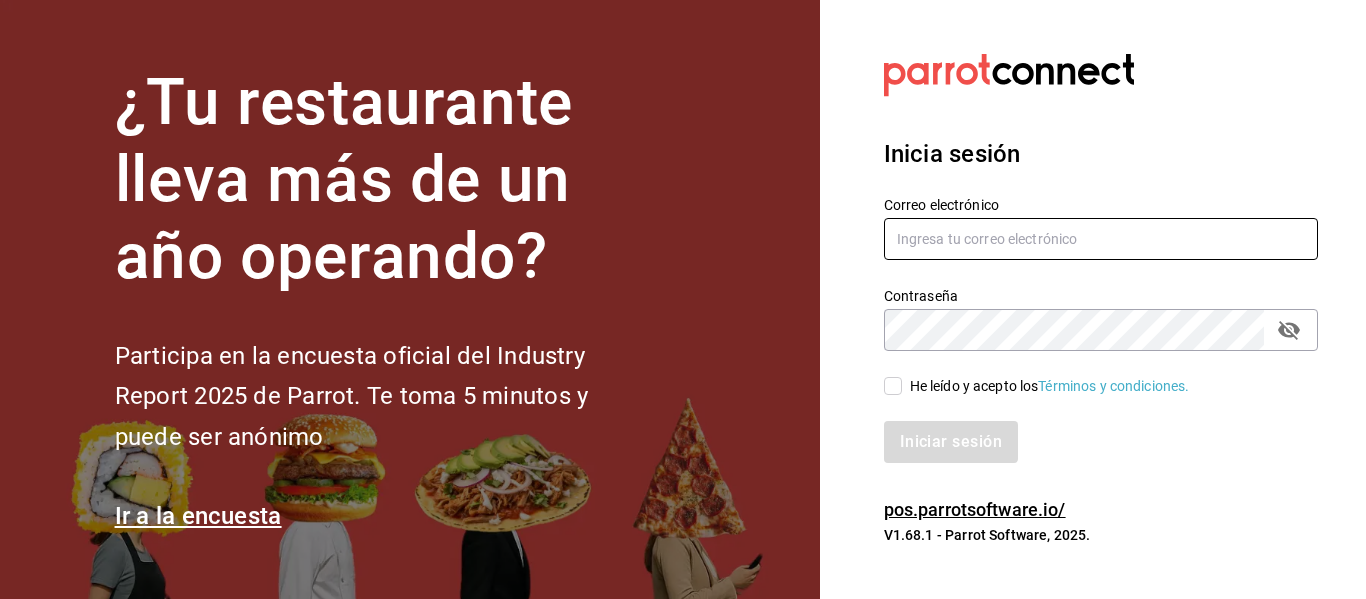 type on "[EMAIL]" 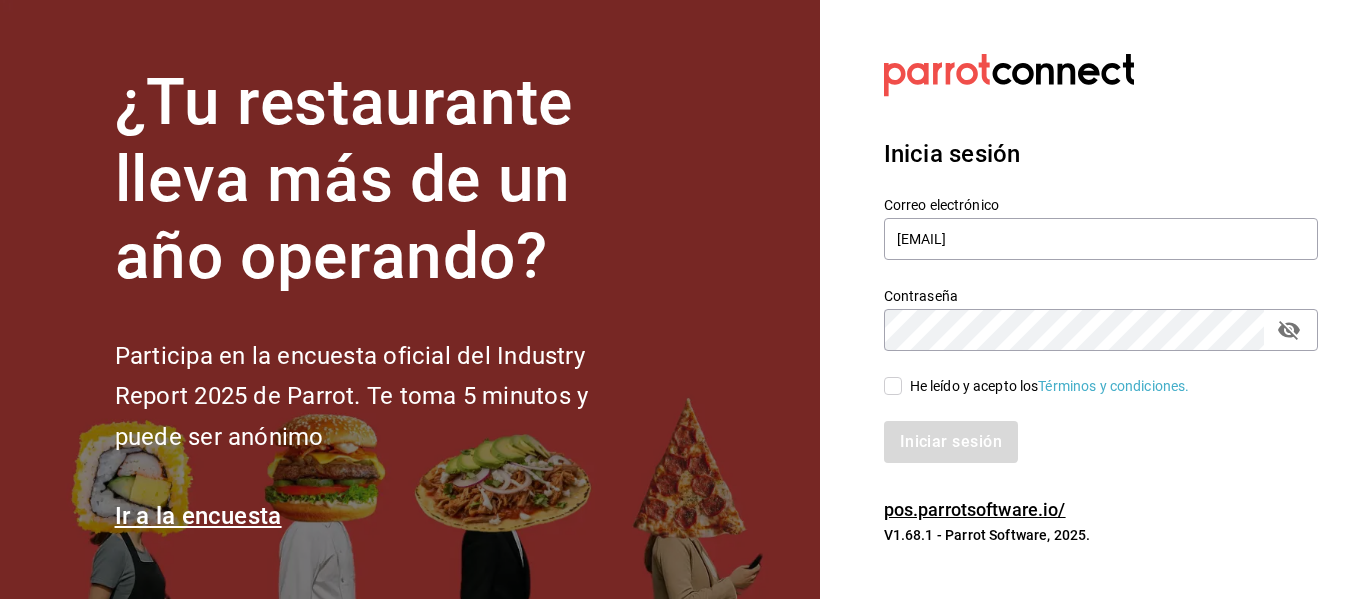 click on "He leído y acepto los  Términos y condiciones." at bounding box center (893, 386) 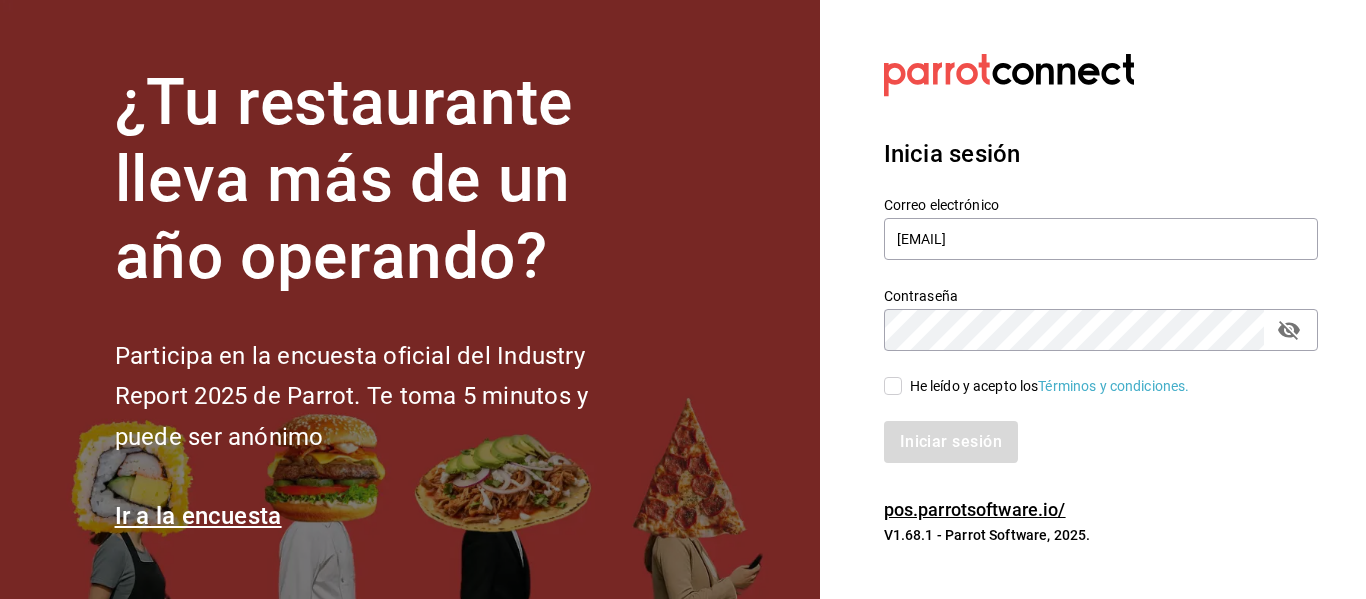 checkbox on "true" 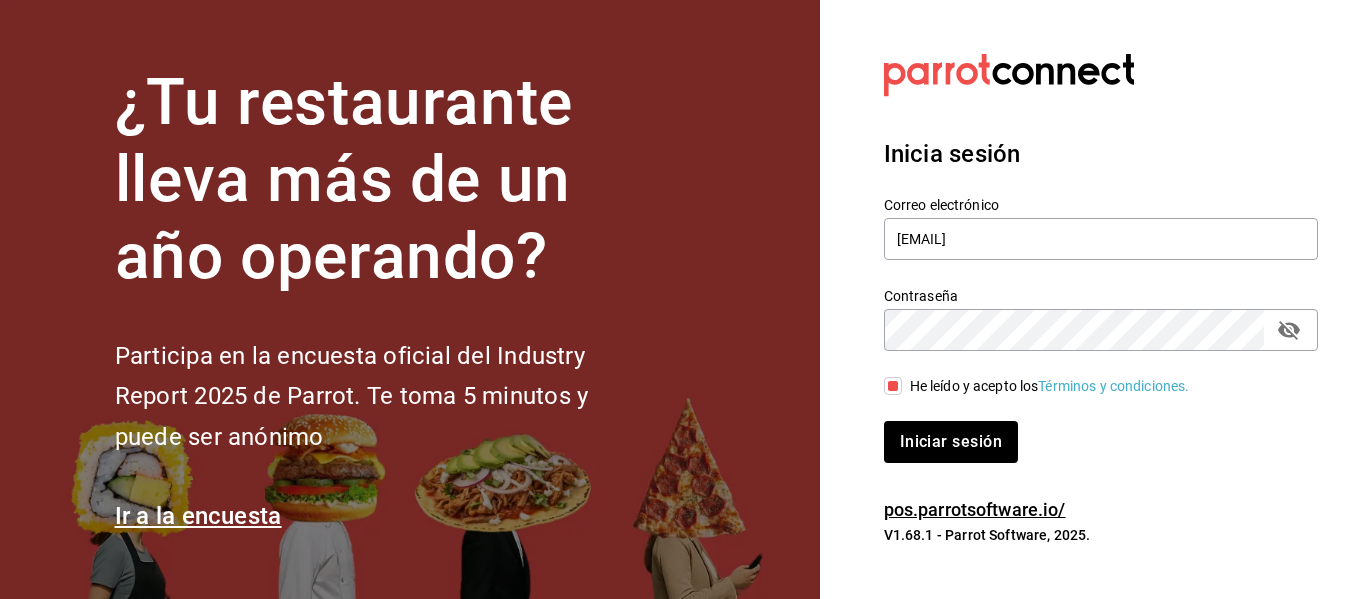 click on "Inicia sesión Correo electrónico luis.sandoval@grupocosteno.com Contraseña Contraseña He leído y acepto los  Términos y condiciones. Iniciar sesión" at bounding box center [1101, 299] 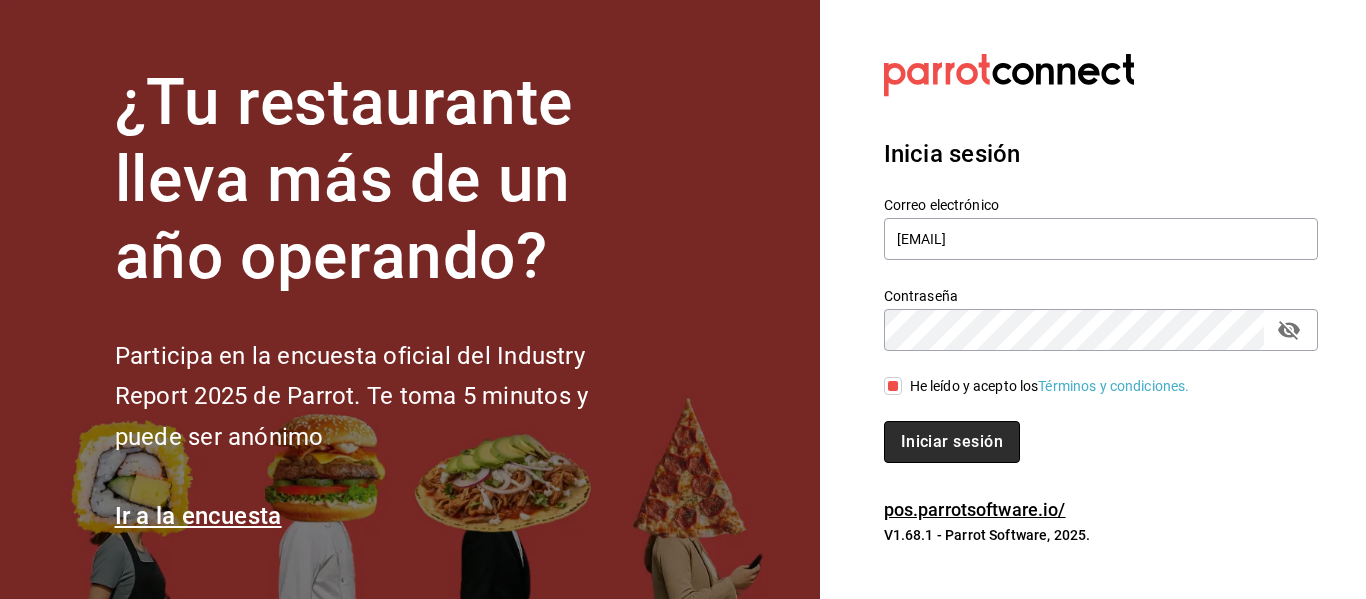 click on "Iniciar sesión" at bounding box center [952, 442] 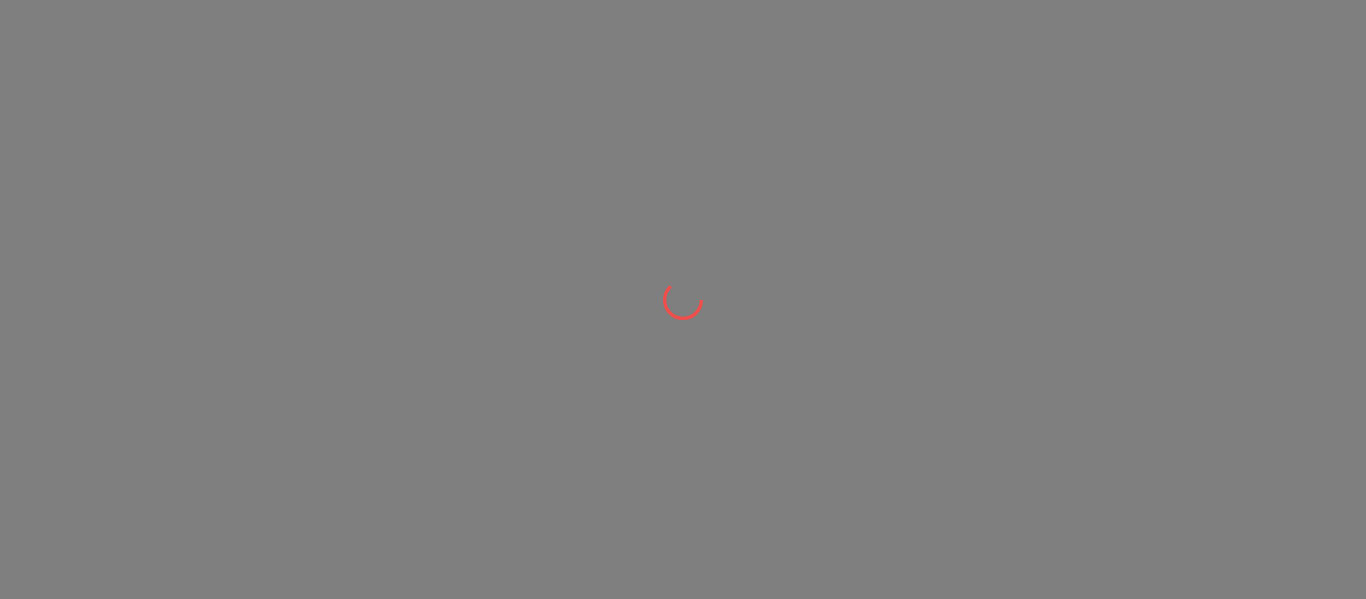 scroll, scrollTop: 0, scrollLeft: 0, axis: both 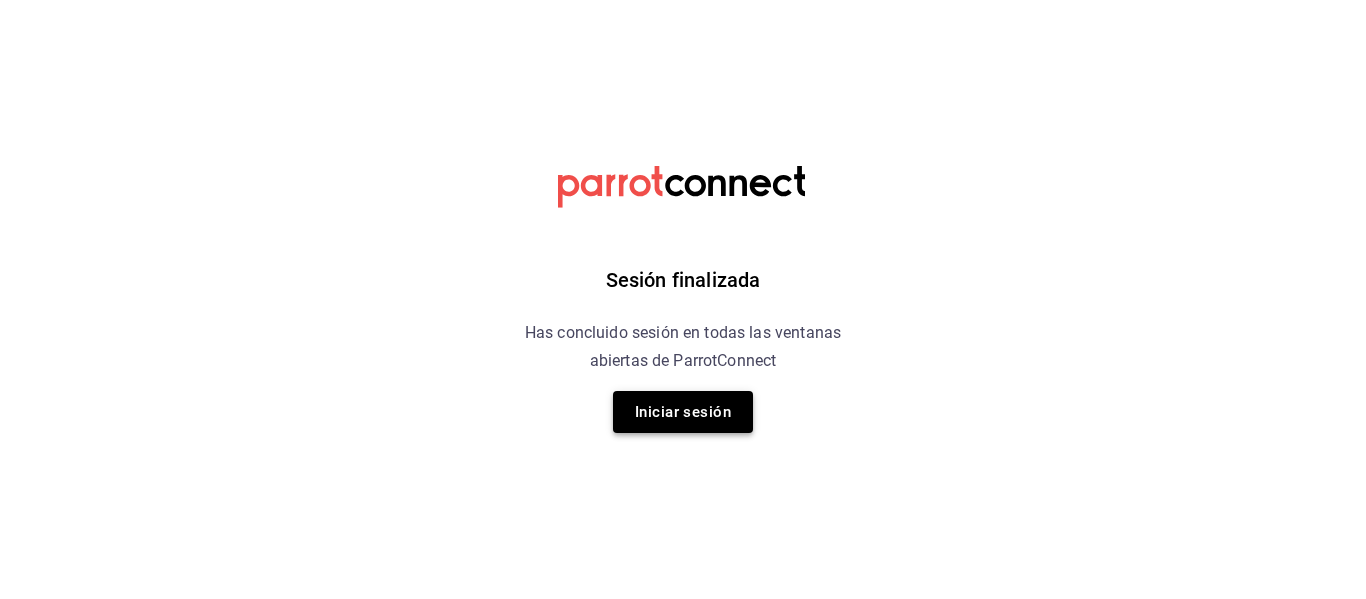 click on "Iniciar sesión" at bounding box center (683, 412) 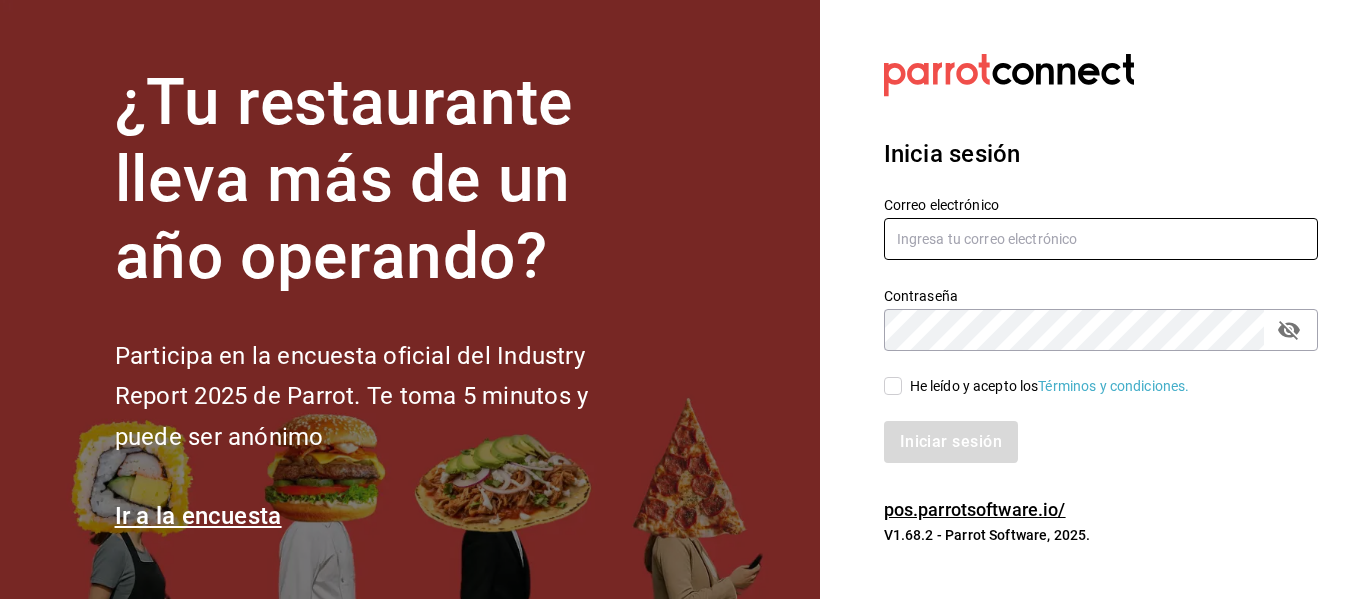 type on "[USERNAME]@[DOMAIN].com" 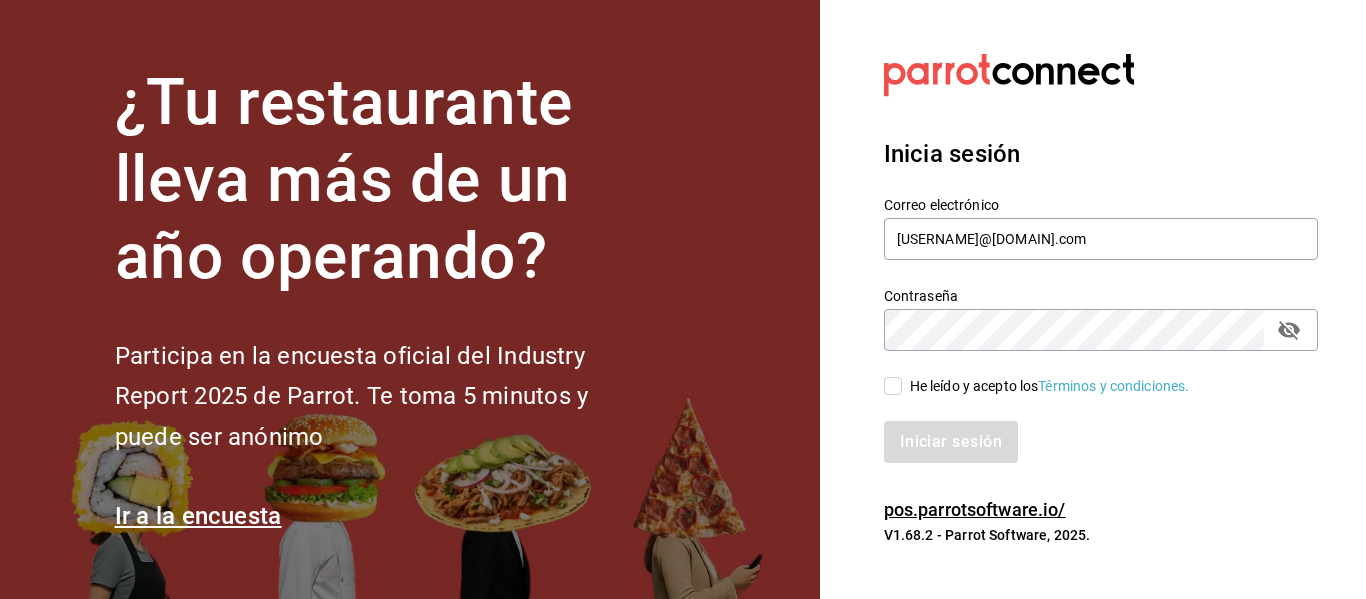 click on "He leído y acepto los  Términos y condiciones." at bounding box center (893, 386) 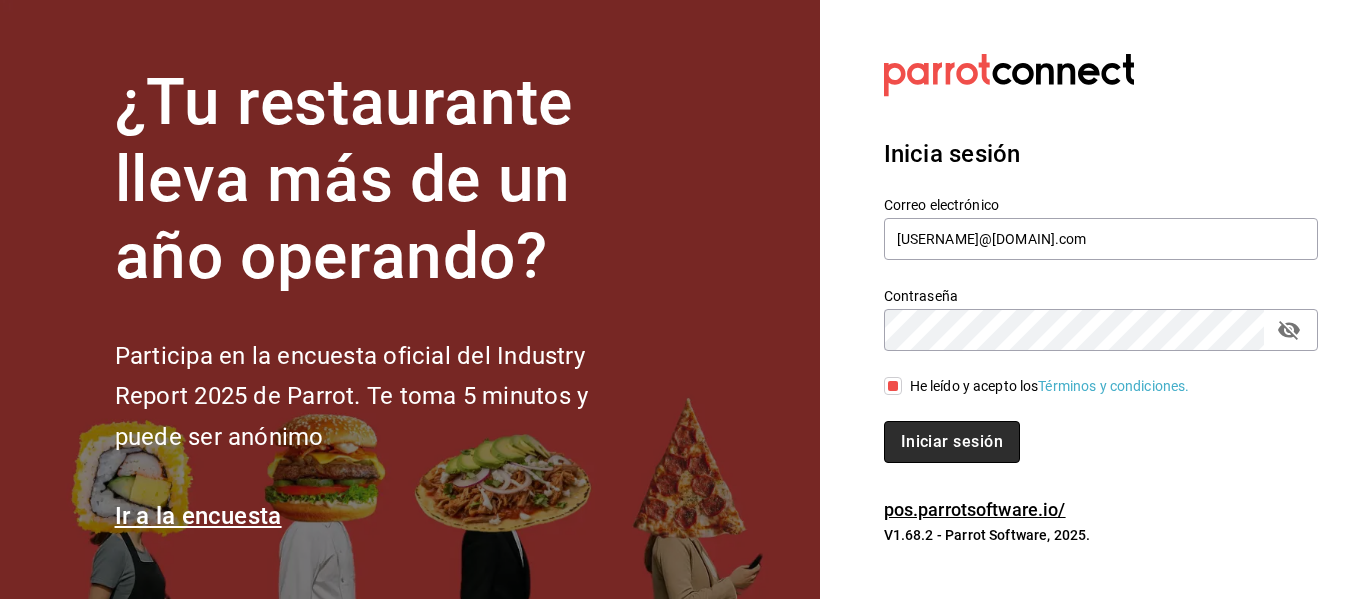 click on "Iniciar sesión" at bounding box center (952, 442) 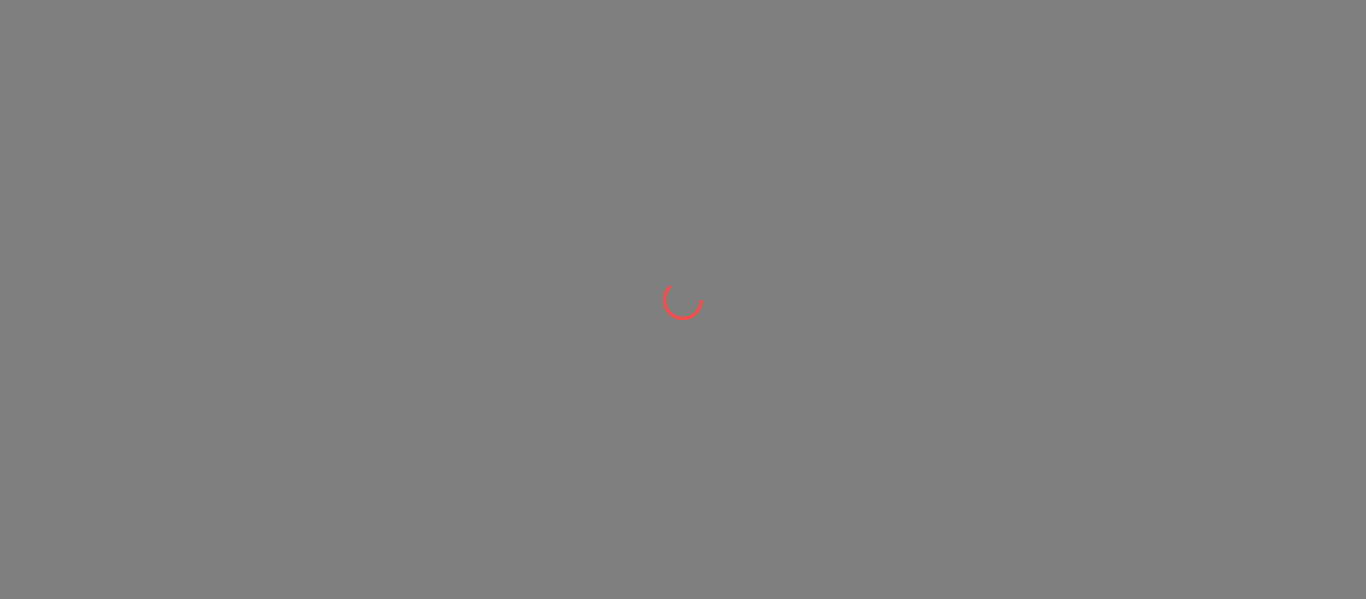 scroll, scrollTop: 0, scrollLeft: 0, axis: both 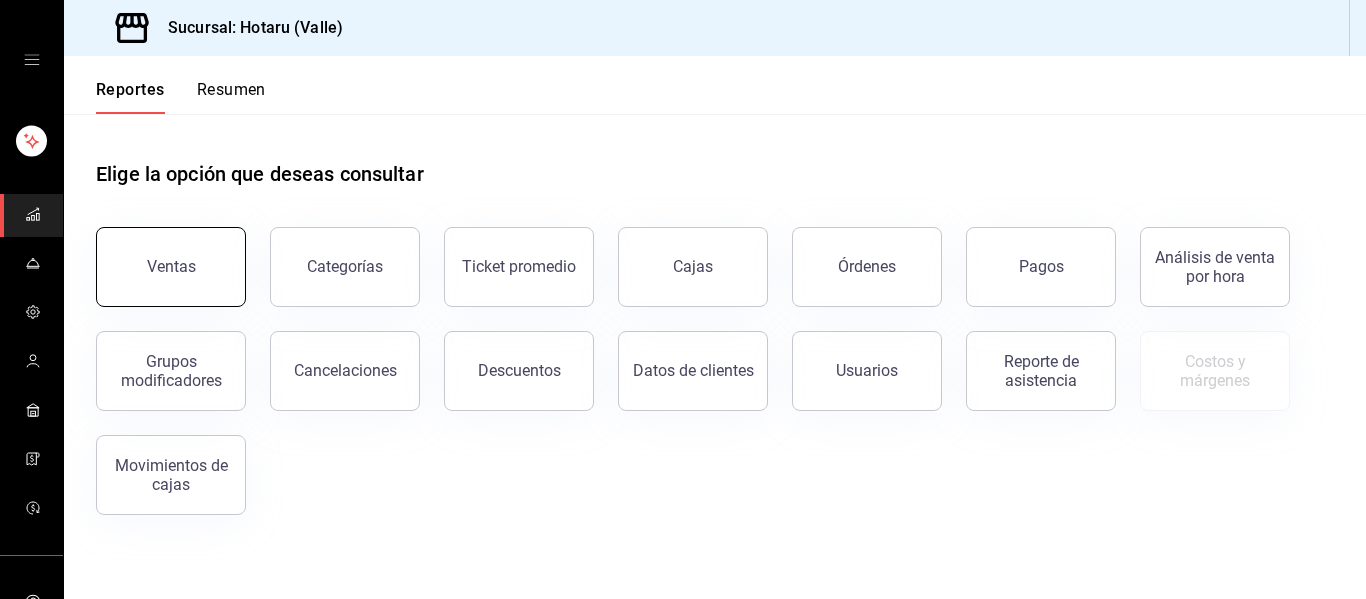 click on "Ventas" at bounding box center (171, 267) 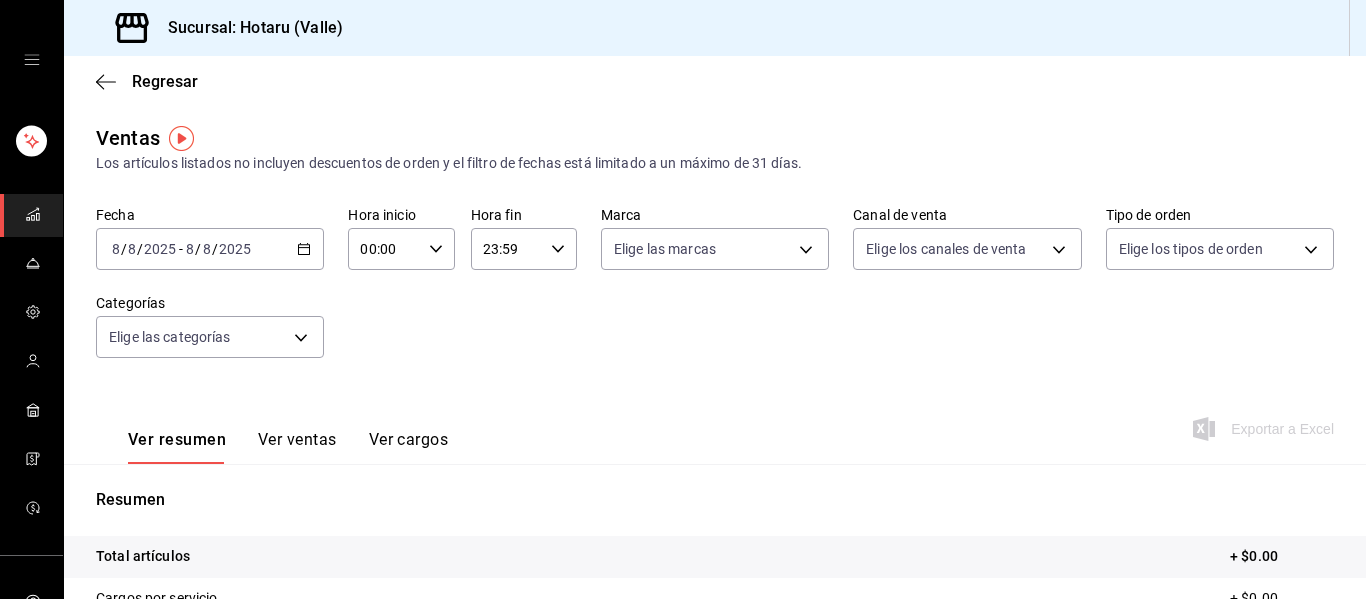 click on "2025-08-08 8 / 8 / 2025 - 2025-08-08 8 / 8 / 2025" at bounding box center [210, 249] 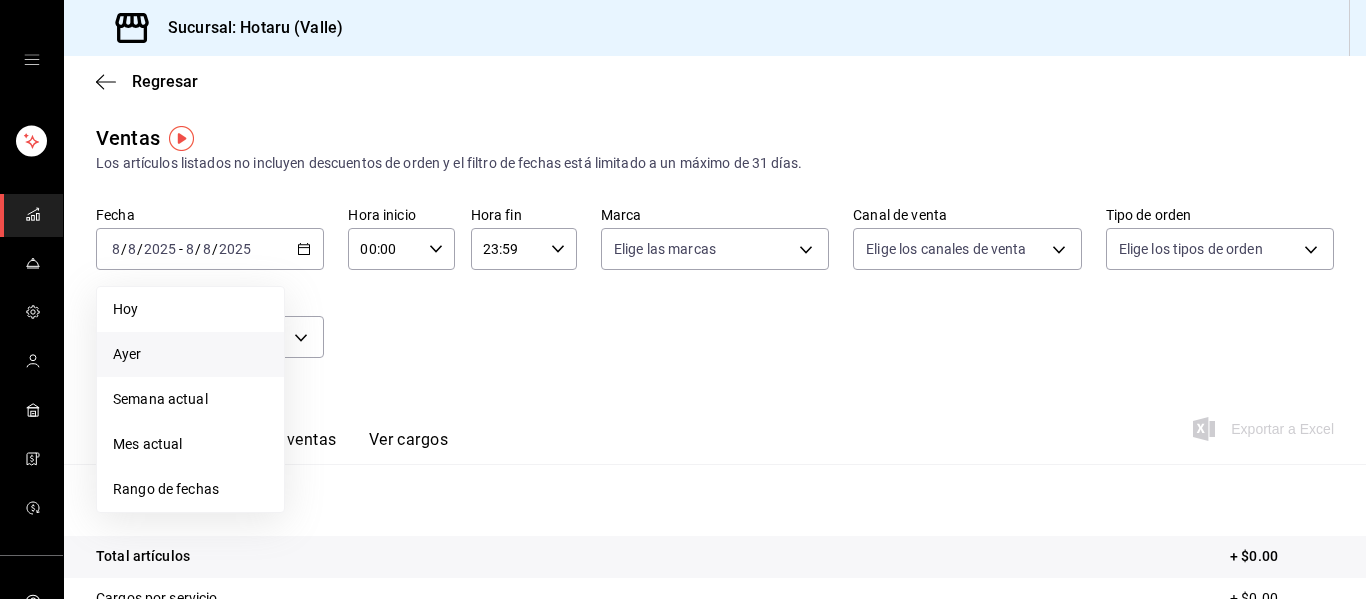 click on "Ayer" at bounding box center [190, 354] 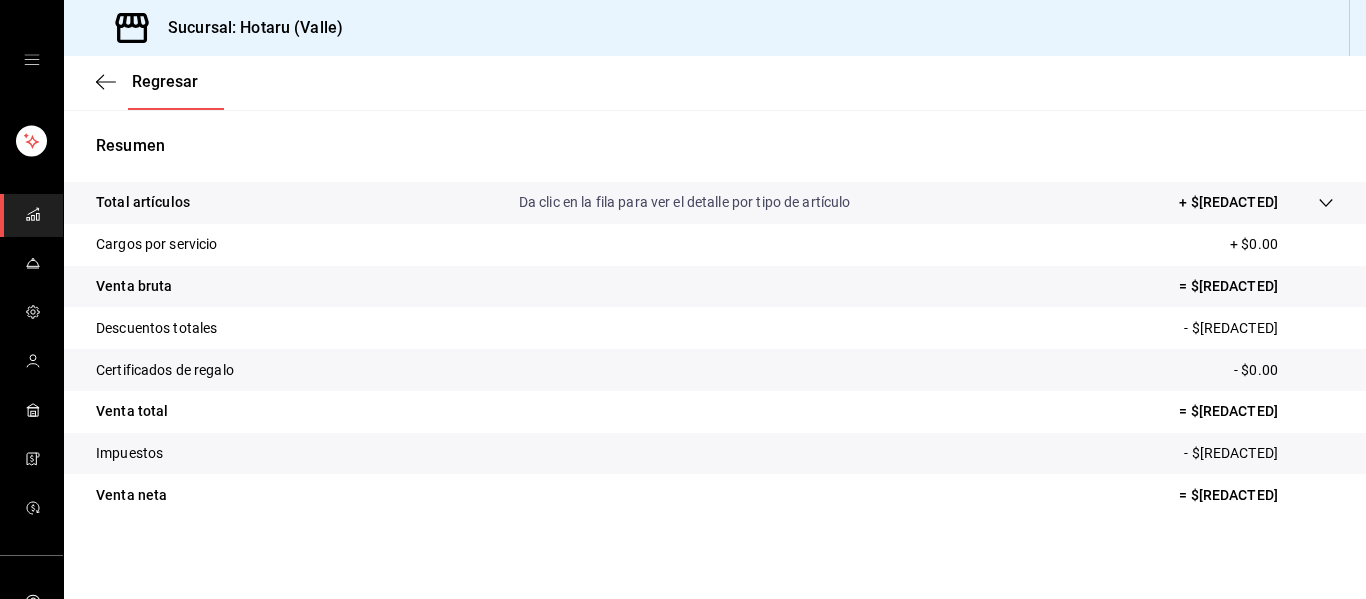 scroll, scrollTop: 357, scrollLeft: 0, axis: vertical 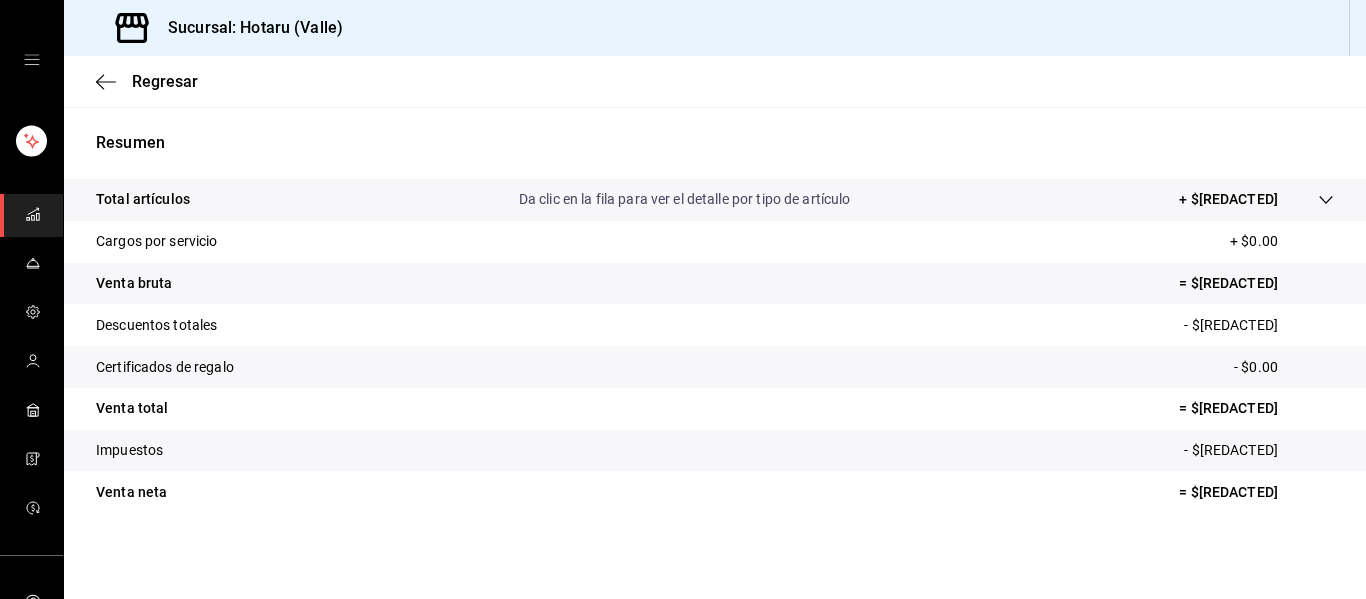 click on "Total artículos Da clic en la fila para ver el detalle por tipo de artículo + $124,712.00" at bounding box center (715, 200) 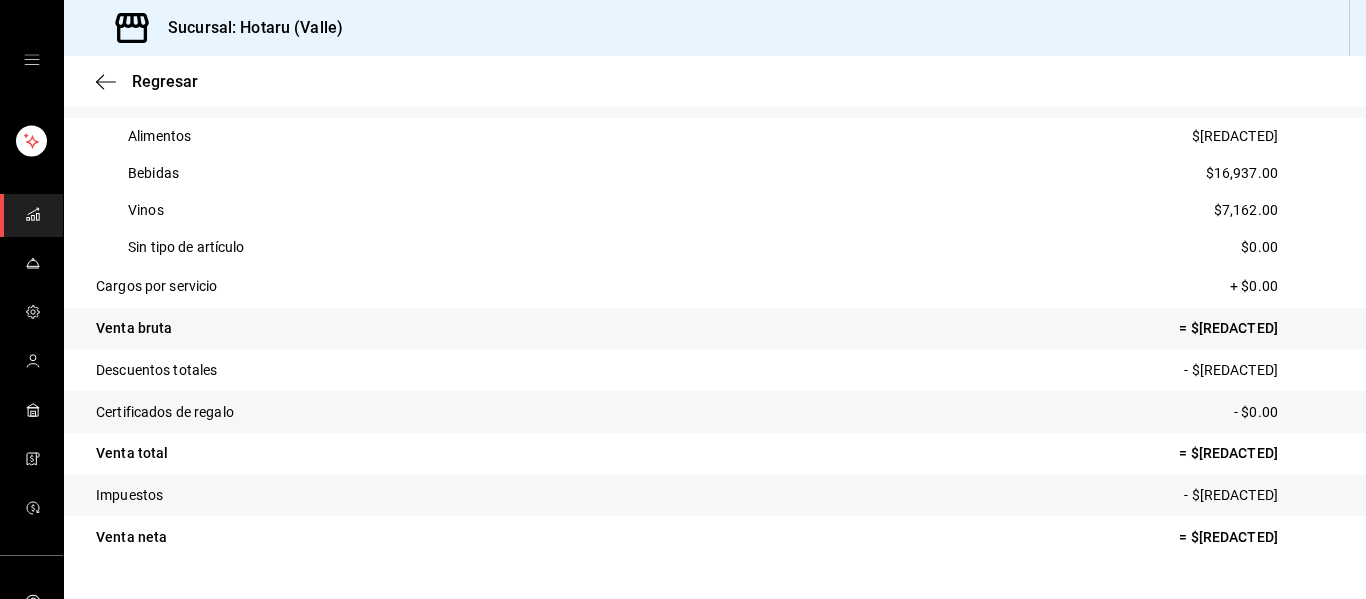 scroll, scrollTop: 469, scrollLeft: 0, axis: vertical 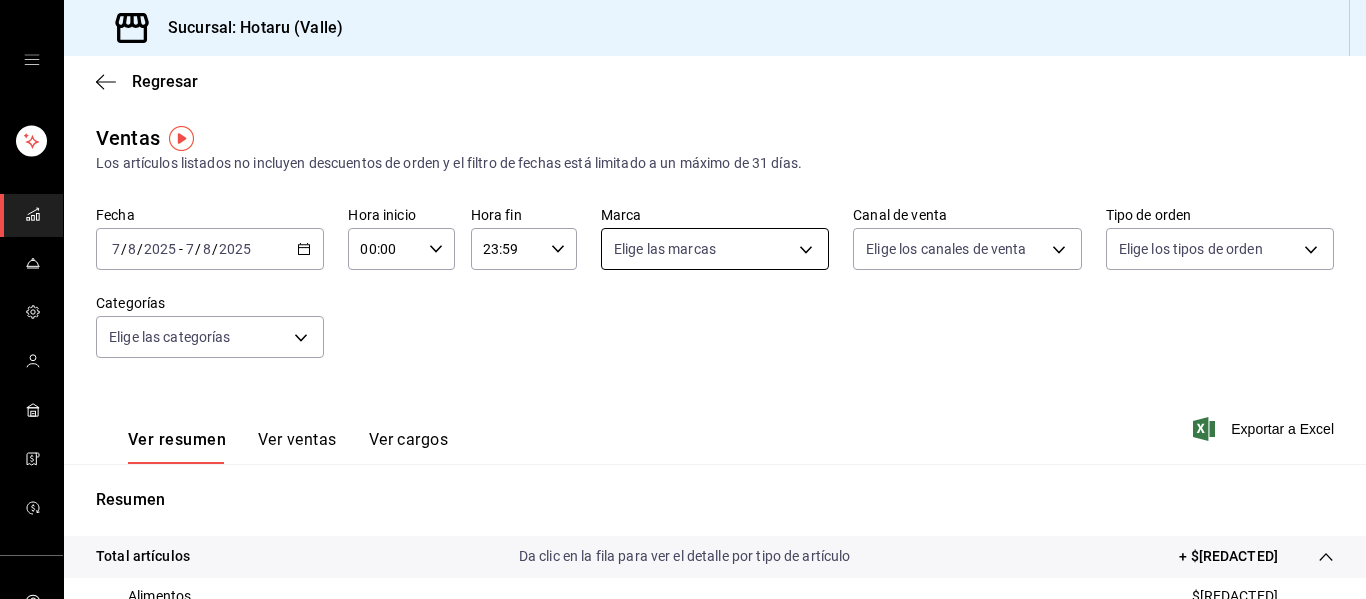 click on "Sucursal: Hotaru (Valle) Regresar Ventas Los artículos listados no incluyen descuentos de orden y el filtro de fechas está limitado a un máximo de 31 días. Fecha 2025-08-07 7 / 8 / 2025 - 2025-08-07 7 / 8 / 2025 Hora inicio 00:00 Hora inicio Hora fin 23:59 Hora fin Marca Elige las marcas Canal de venta Elige los canales de venta Tipo de orden Elige los tipos de orden Categorías Elige las categorías Ver resumen Ver ventas Ver cargos Exportar a Excel Resumen Total artículos Da clic en la fila para ver el detalle por tipo de artículo + $124,712.00 Alimentos $100,613.00 Bebidas $16,937.00 Vinos $7,162.00 Sin tipo de artículo $0.00 Cargos por servicio + $0.00 Venta bruta = $124,712.00 Descuentos totales - $1,511.80 Certificados de regalo - $0.00 Venta total = $123,200.20 Impuestos - $16,993.13 Venta neta = $106,207.07 GANA 1 MES GRATIS EN TU SUSCRIPCIÓN AQUÍ Ver video tutorial Ir a video Visitar centro de ayuda (81) 2046 6363 soporte@parrotsoftware.io Visitar centro de ayuda (81) 2046 6363" at bounding box center [683, 299] 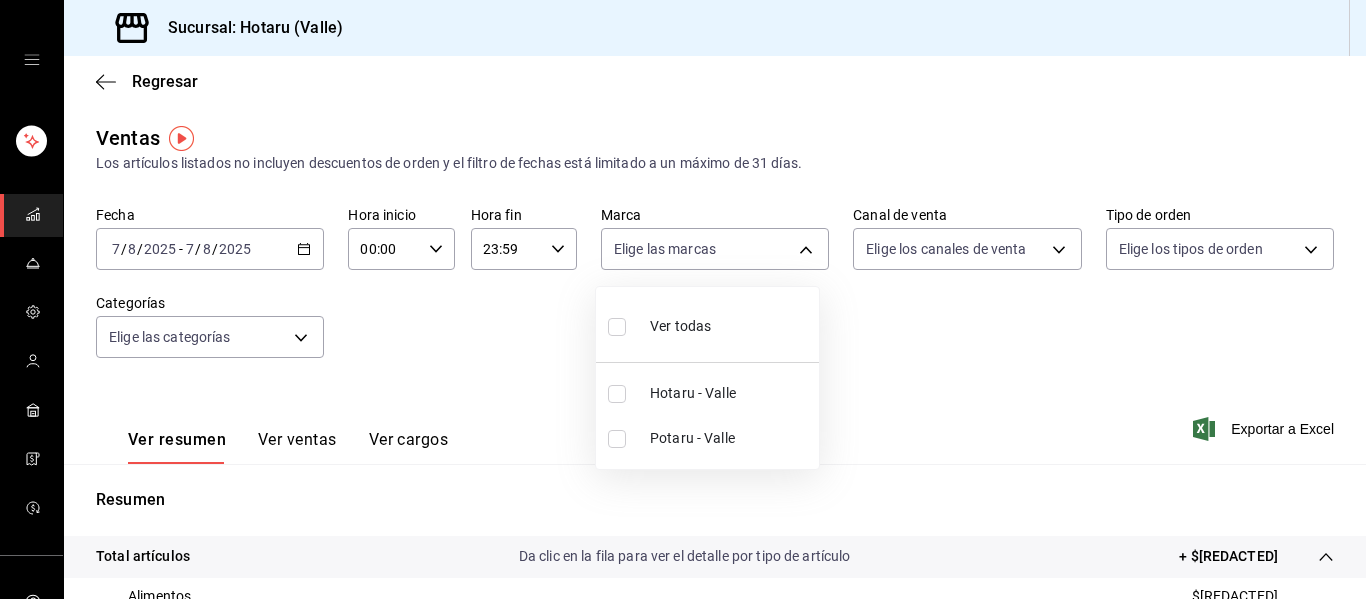 click on "Potaru - Valle" at bounding box center (707, 438) 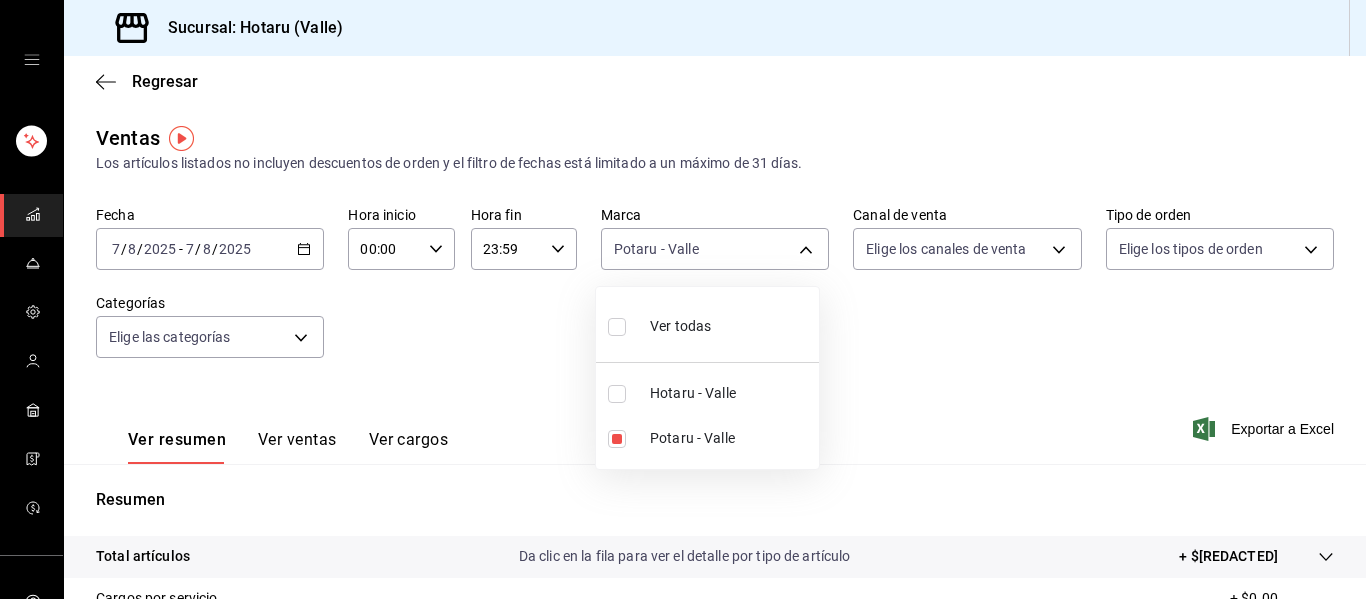 click at bounding box center (683, 299) 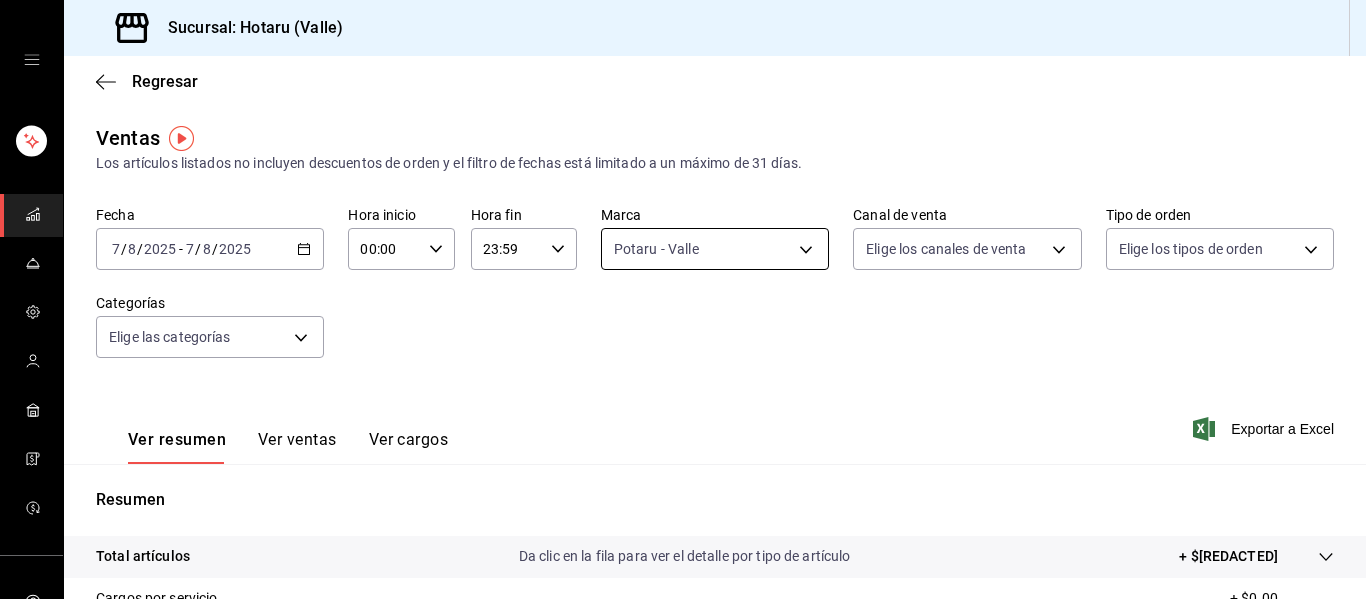 click on "Sucursal: Hotaru (Valle) Regresar Ventas Los artículos listados no incluyen descuentos de orden y el filtro de fechas está limitado a un máximo de 31 días. Fecha 2025-08-07 7 / 8 / 2025 - 2025-08-07 7 / 8 / 2025 Hora inicio 00:00 Hora inicio Hora fin 23:59 Hora fin Marca Potaru - Valle 619c758d-7c36-49c6-a756-e52d453908cb Canal de venta Elige los canales de venta Tipo de orden Elige los tipos de orden Categorías Elige las categorías Ver resumen Ver ventas Ver cargos Exportar a Excel Resumen Total artículos Da clic en la fila para ver el detalle por tipo de artículo + $536.00 Cargos por servicio + $0.00 Venta bruta = $536.00 Descuentos totales - $0.00 Certificados de regalo - $0.00 Venta total = $536.00 Impuestos - $73.93 Venta neta = $462.07 GANA 1 MES GRATIS EN TU SUSCRIPCIÓN AQUÍ Ver video tutorial Ir a video Visitar centro de ayuda (81) 2046 6363 soporte@parrotsoftware.io Visitar centro de ayuda (81) 2046 6363 soporte@parrotsoftware.io" at bounding box center (683, 299) 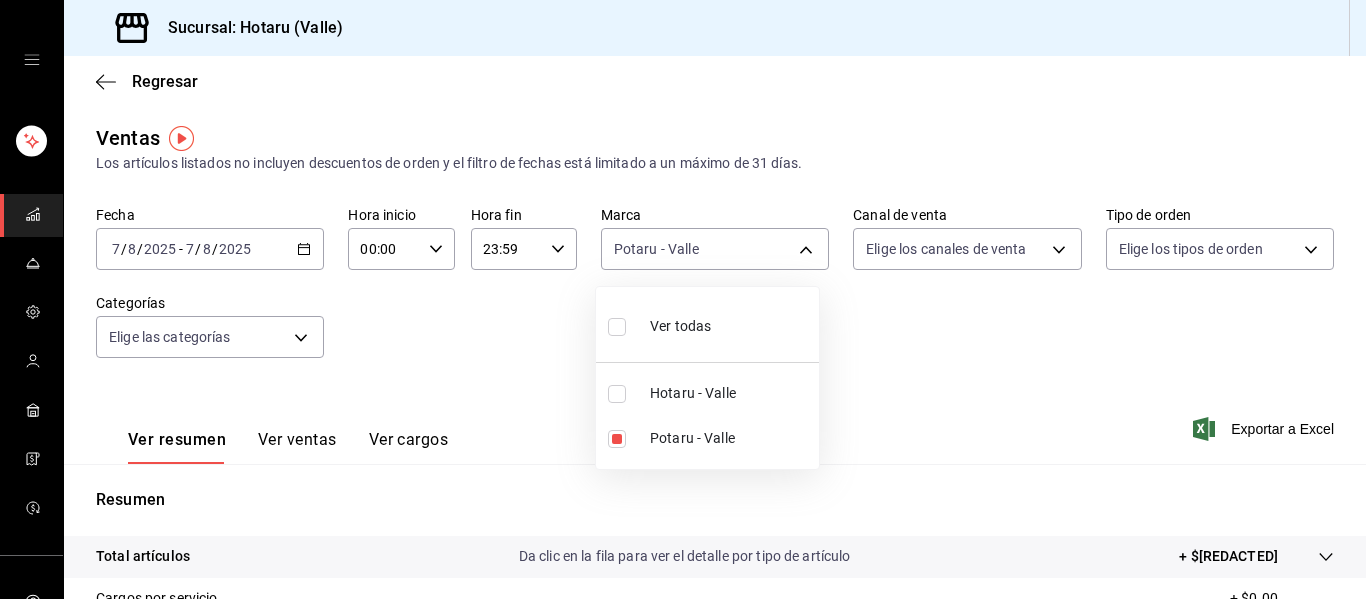 click on "Ver todas" at bounding box center [680, 326] 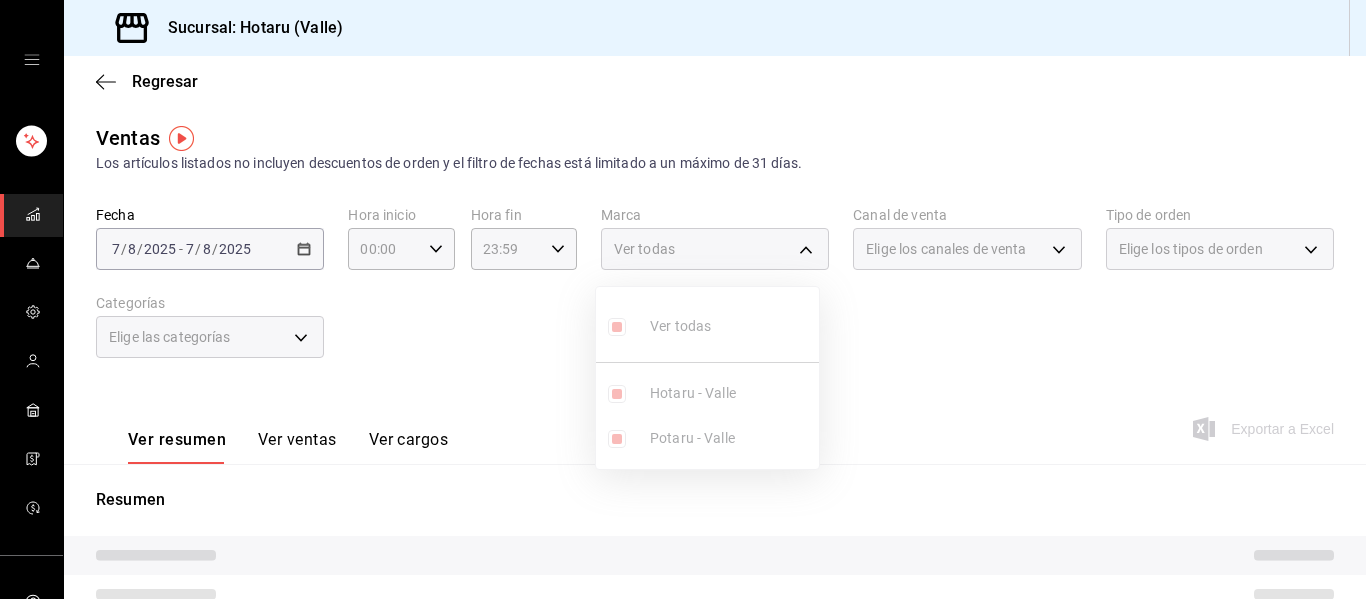 type 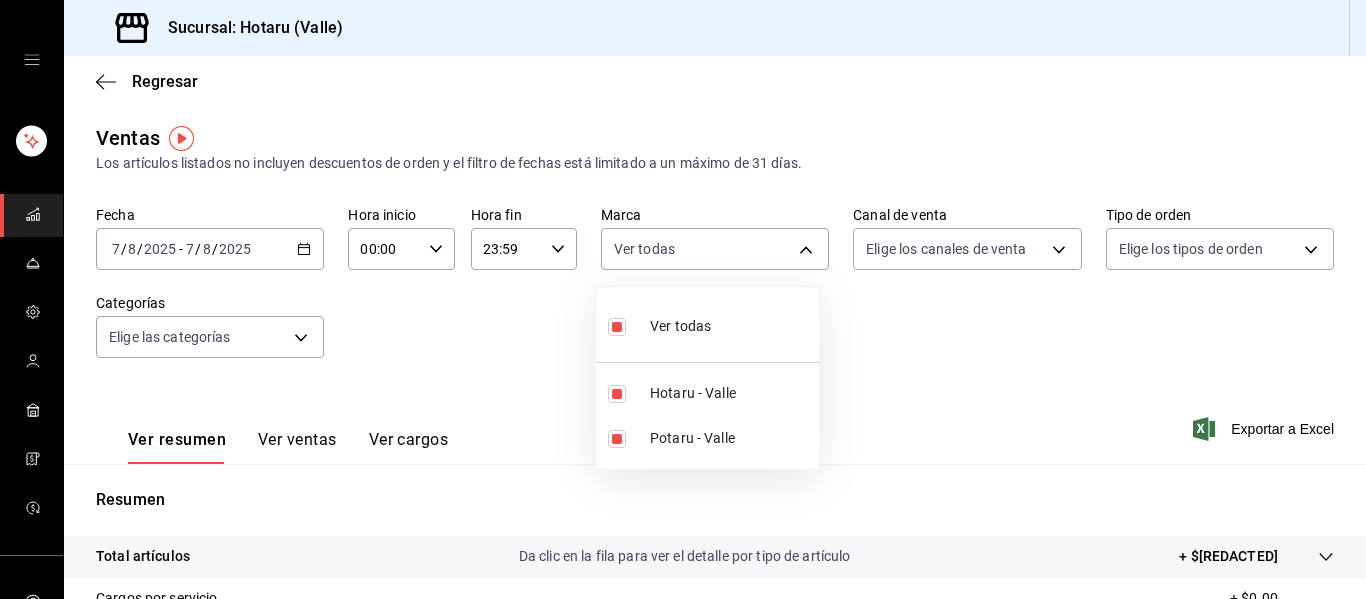 click at bounding box center (683, 299) 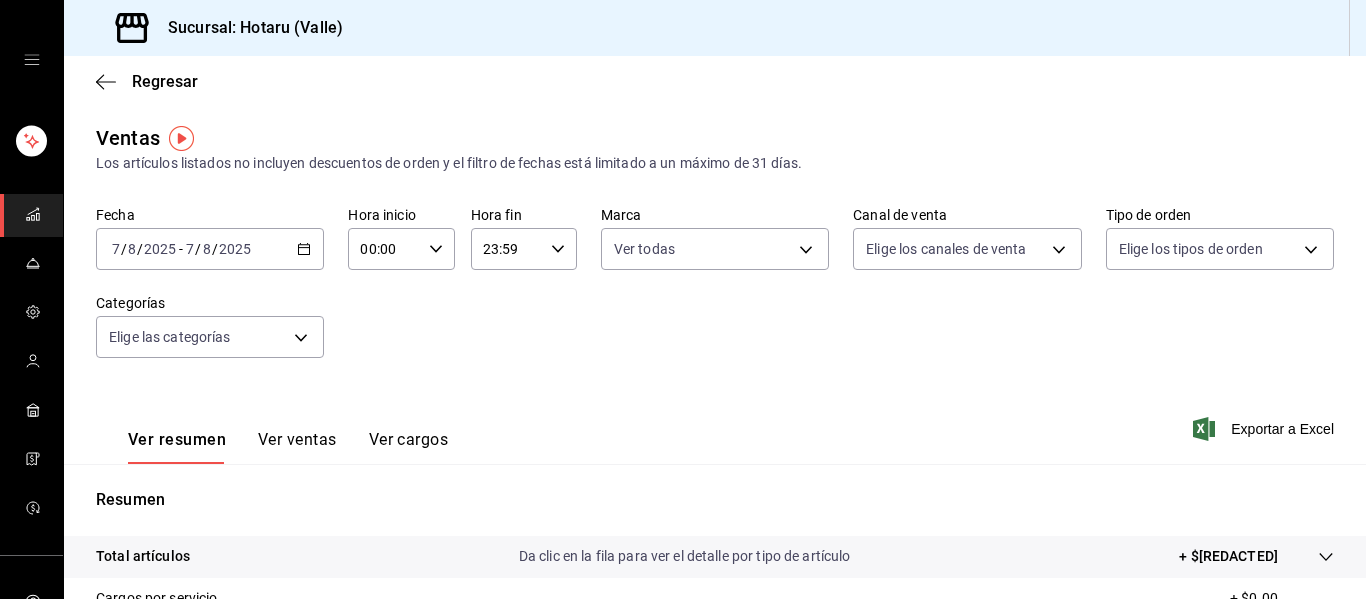 click on "Ver ventas" at bounding box center [297, 447] 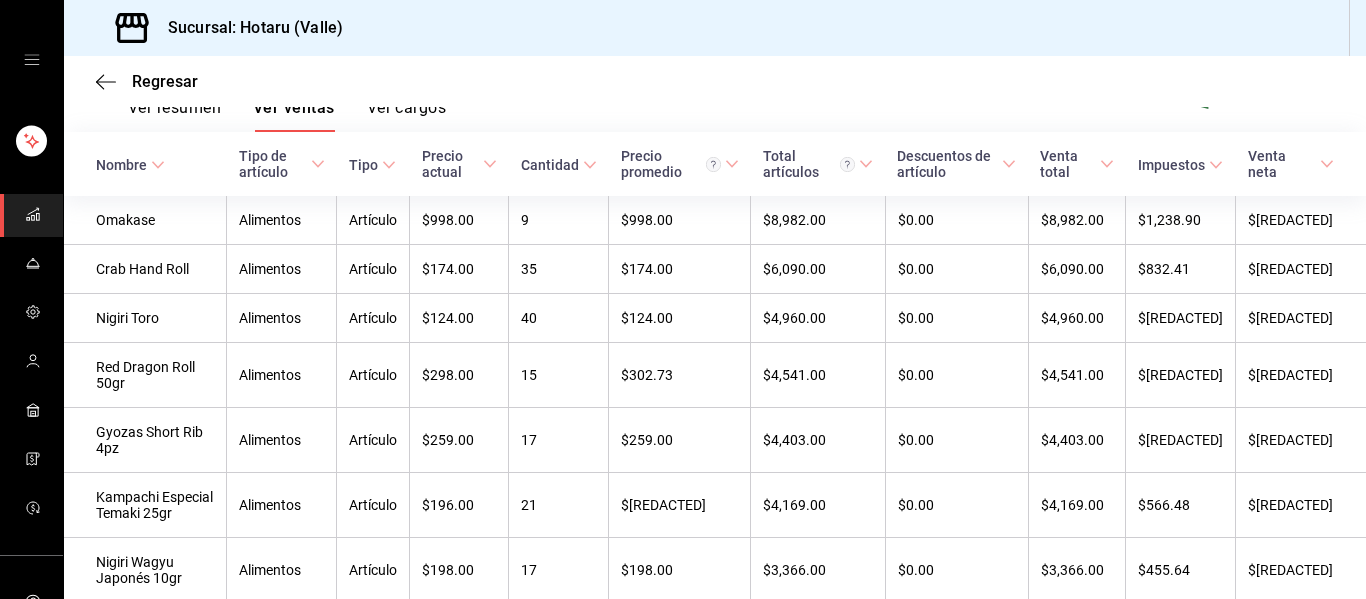 scroll, scrollTop: 292, scrollLeft: 0, axis: vertical 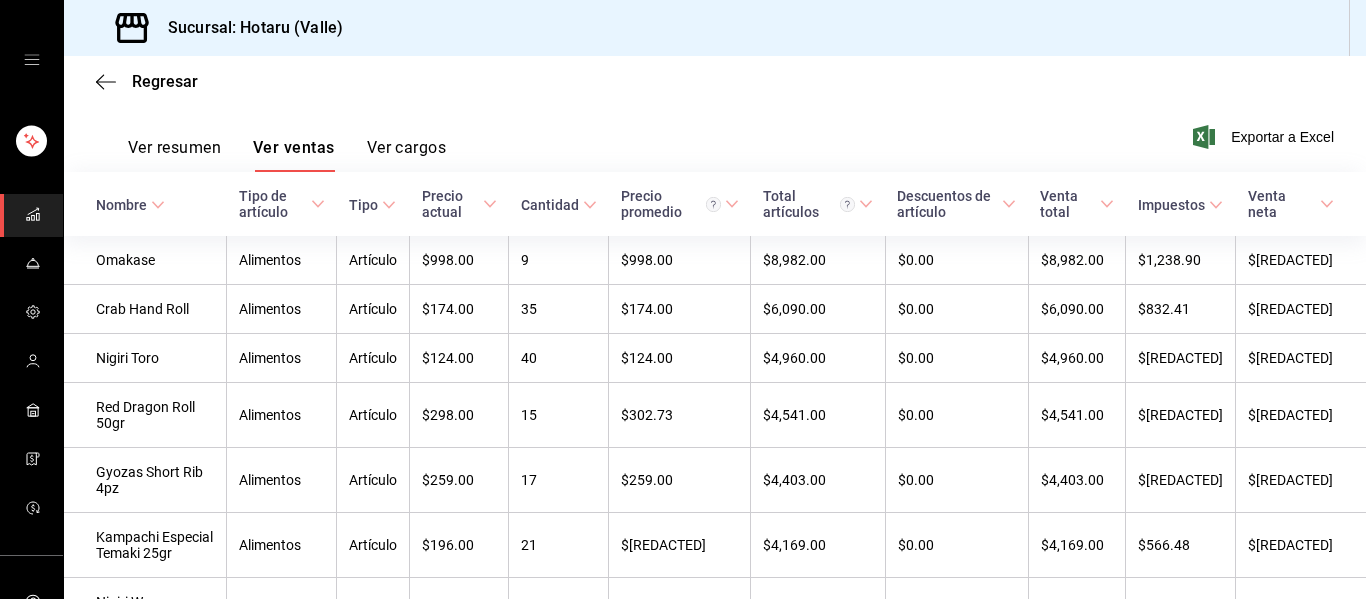 type 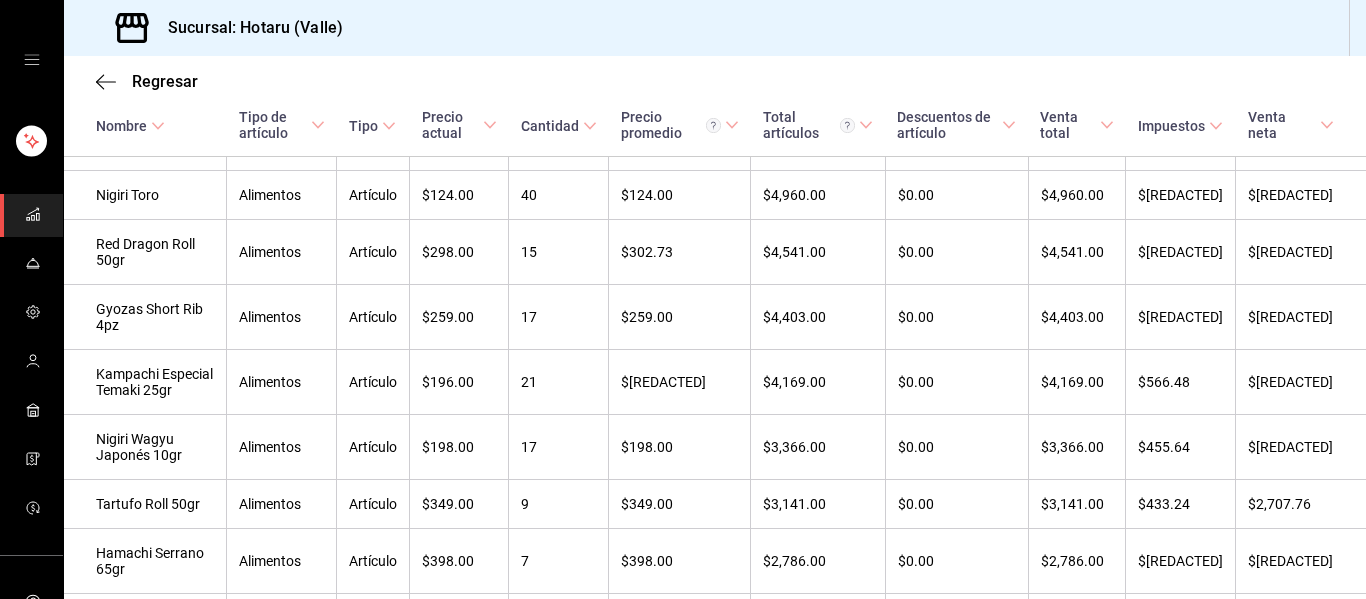 scroll, scrollTop: 532, scrollLeft: 0, axis: vertical 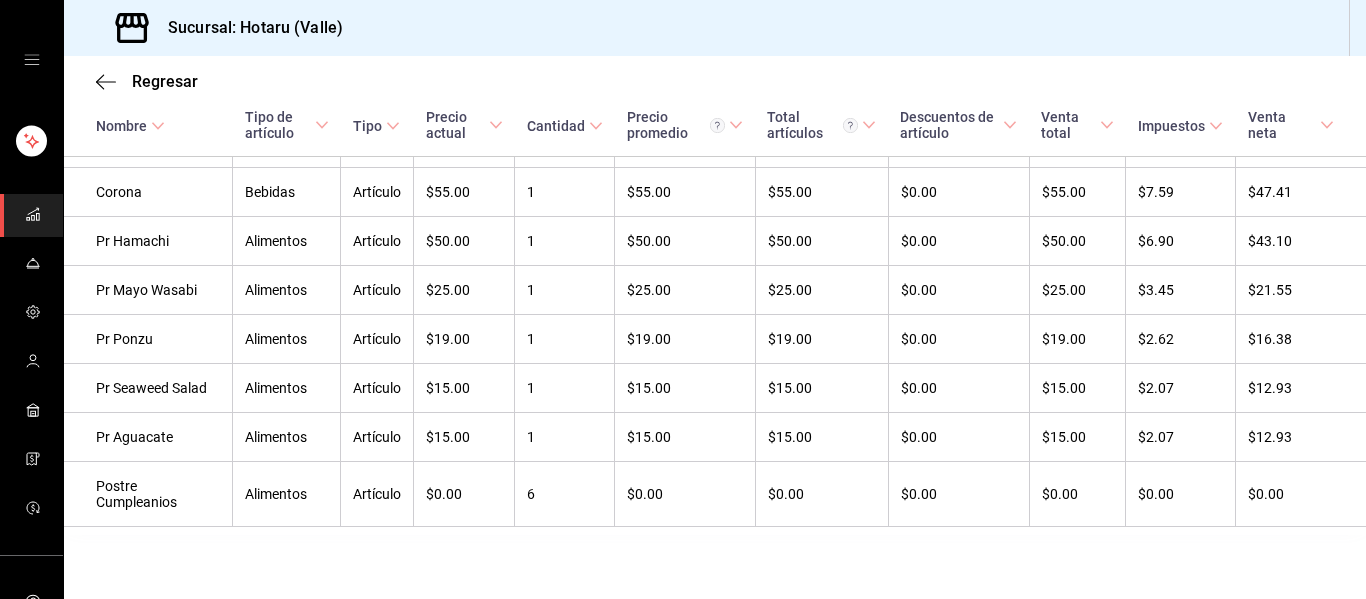 click 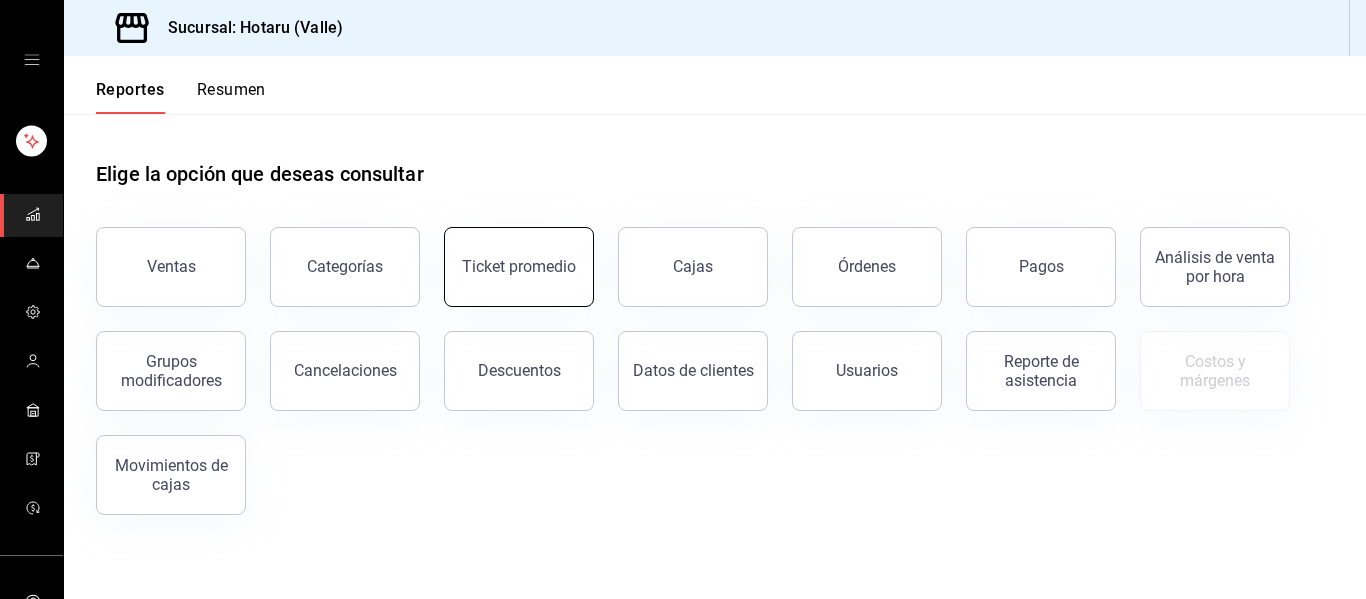 click on "Ticket promedio" at bounding box center [519, 266] 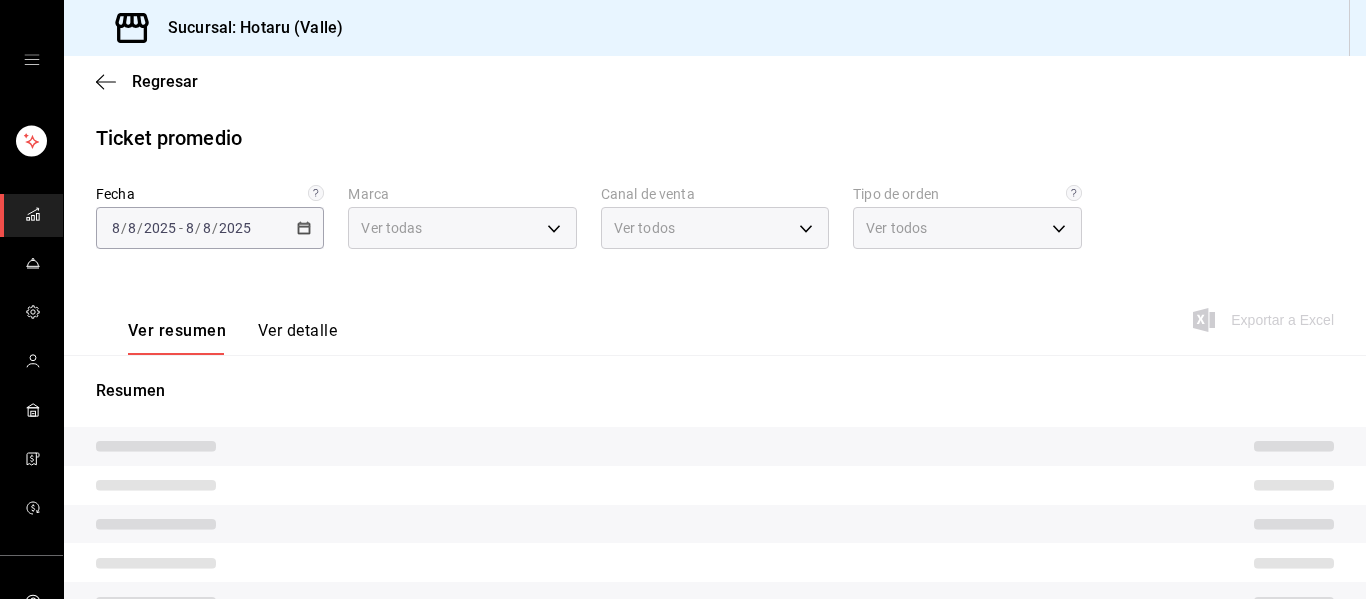 type on "c6f689f8-63fd-49a8-a607-35aea03ac6a9,619c758d-7c36-49c6-a756-e52d453908cb" 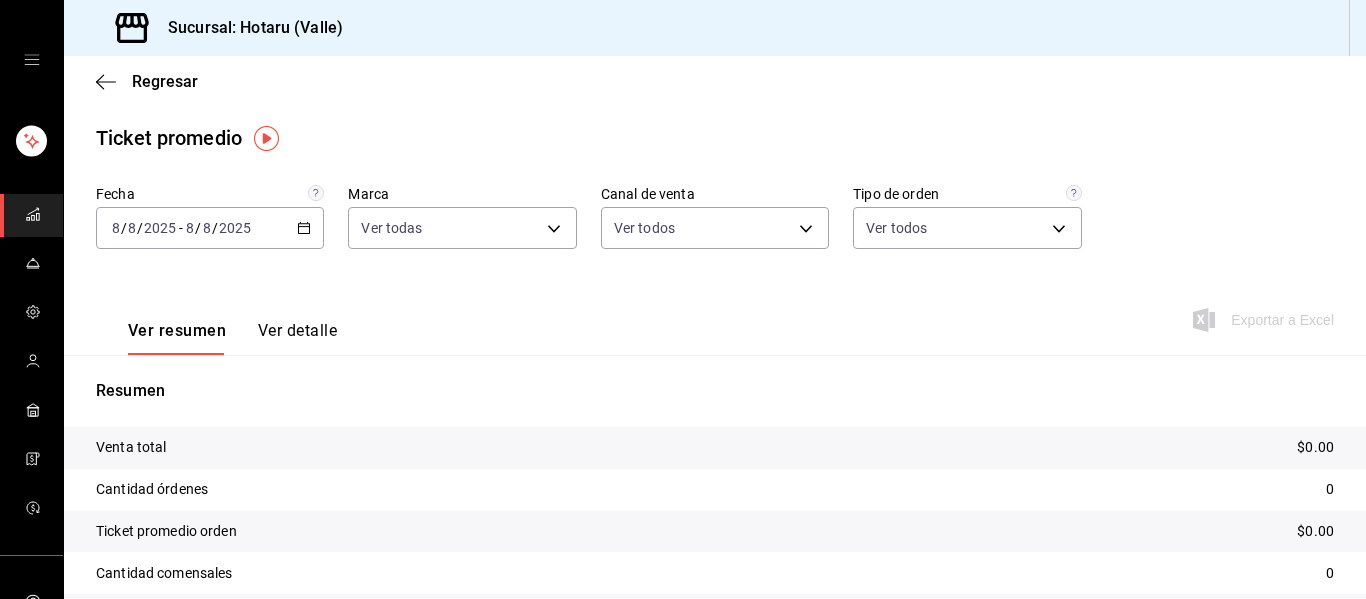 click on "2025-08-08 8 / 8 / 2025 - 2025-08-08 8 / 8 / 2025" at bounding box center [210, 228] 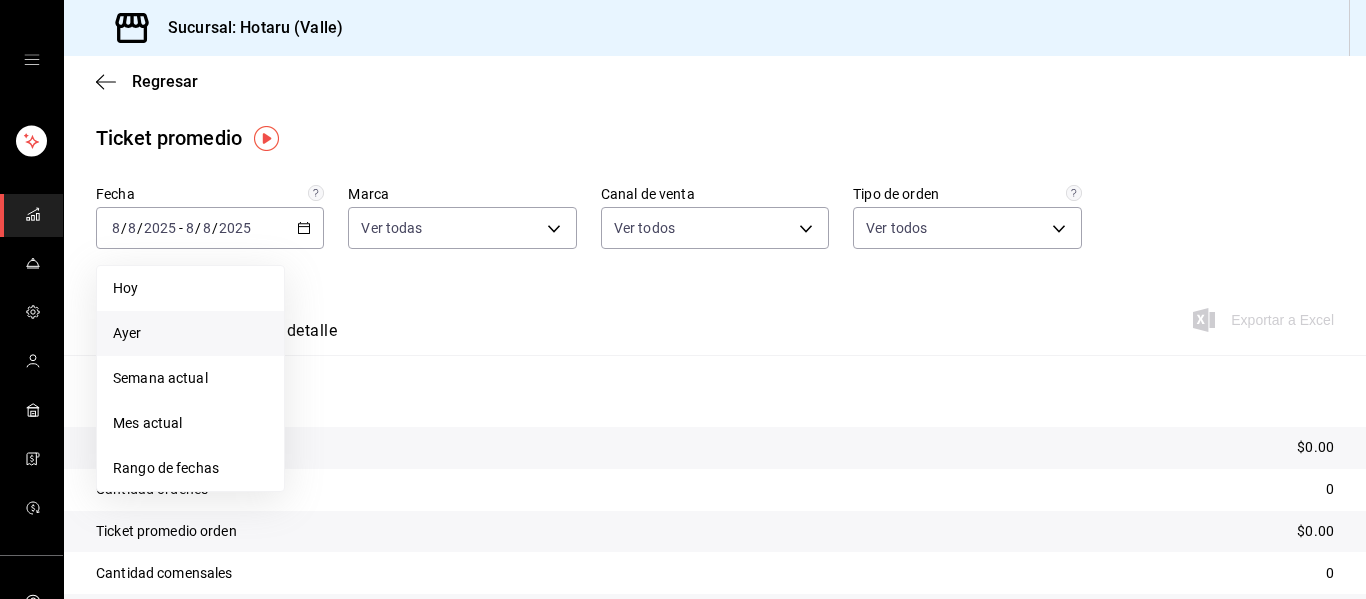 click on "Ayer" at bounding box center (190, 333) 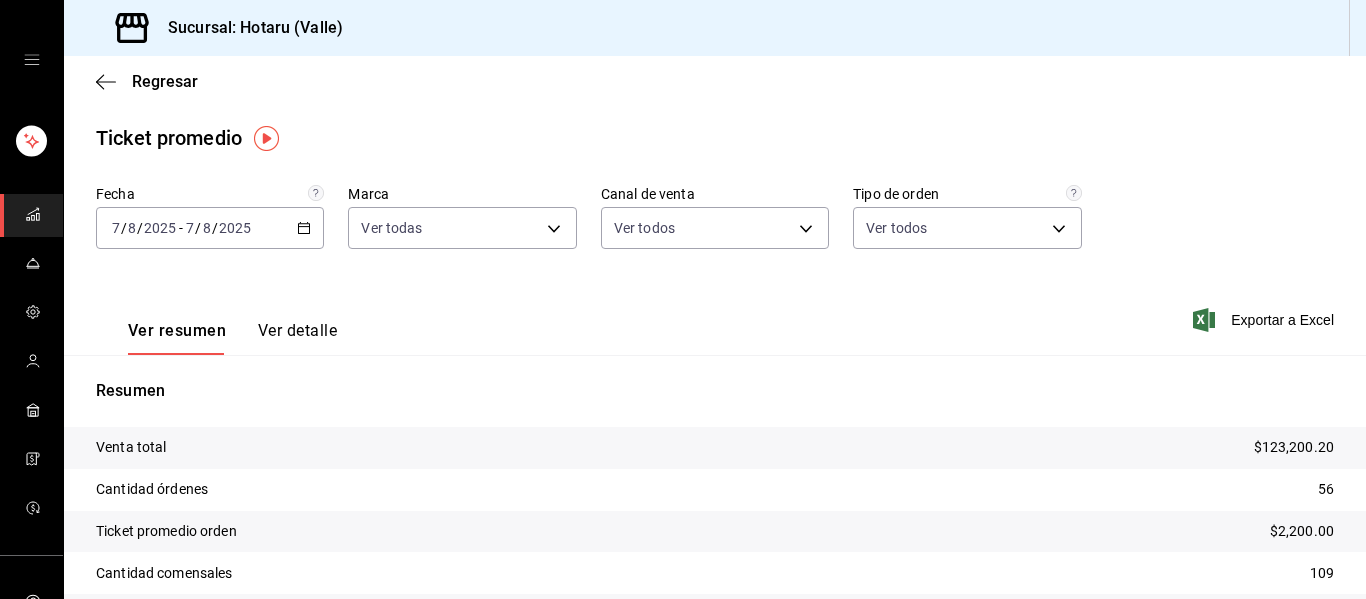 click 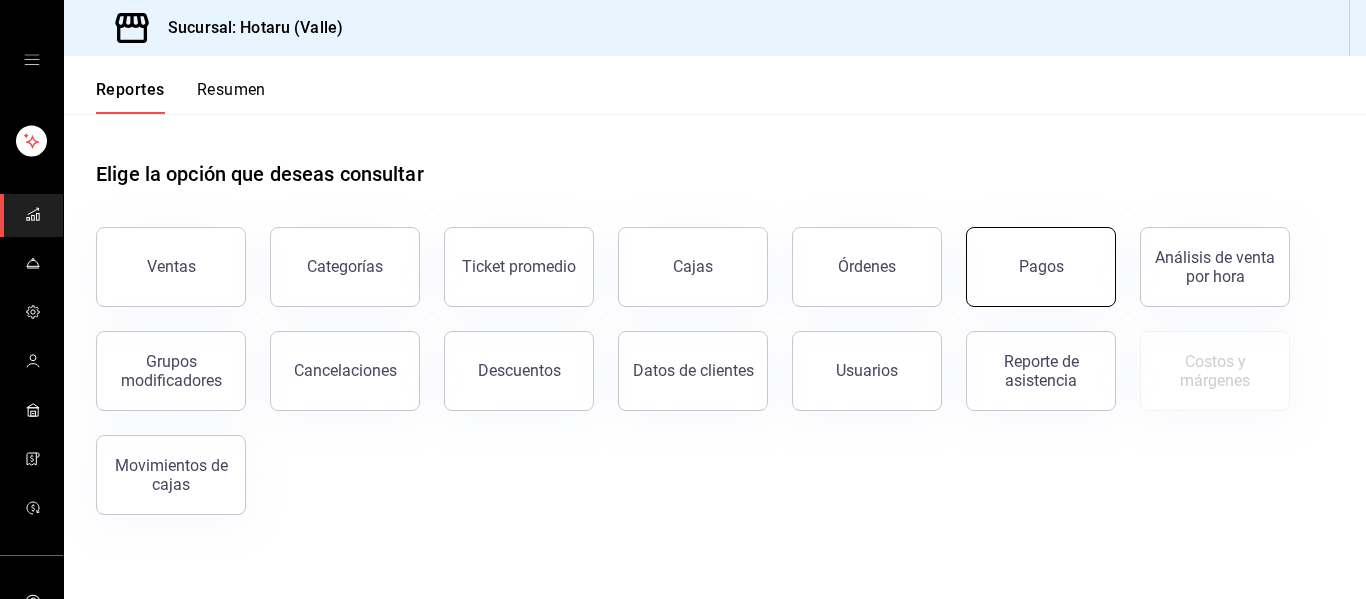 click on "Pagos" at bounding box center (1041, 266) 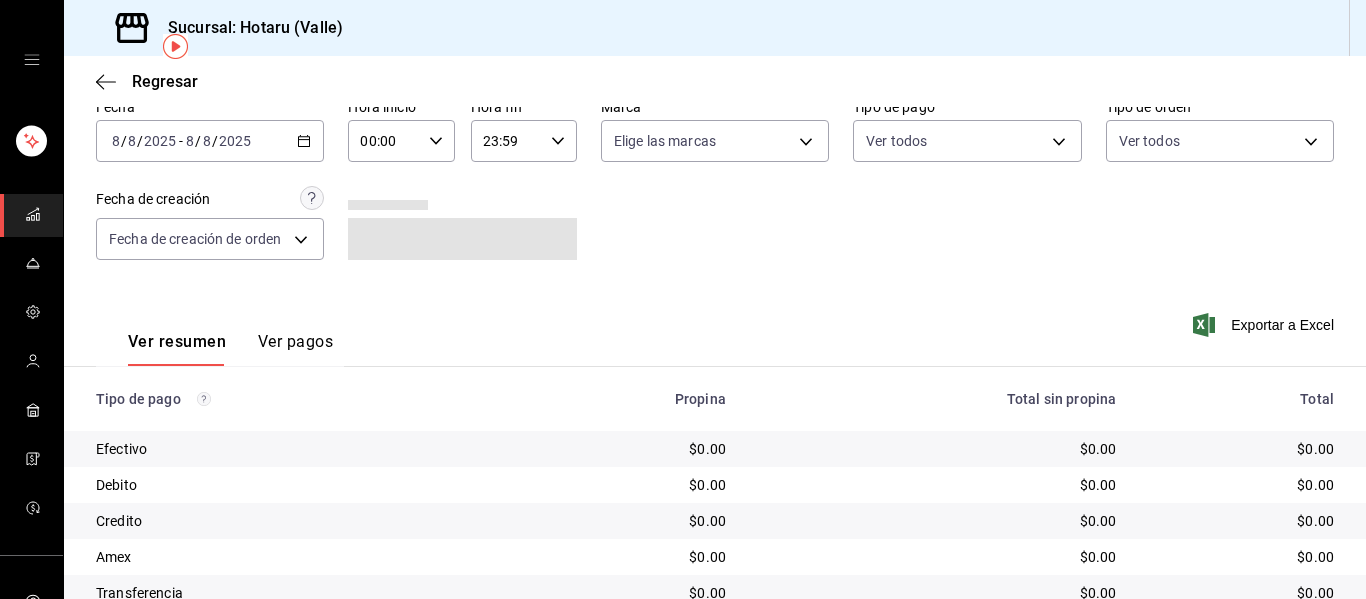 scroll, scrollTop: 92, scrollLeft: 0, axis: vertical 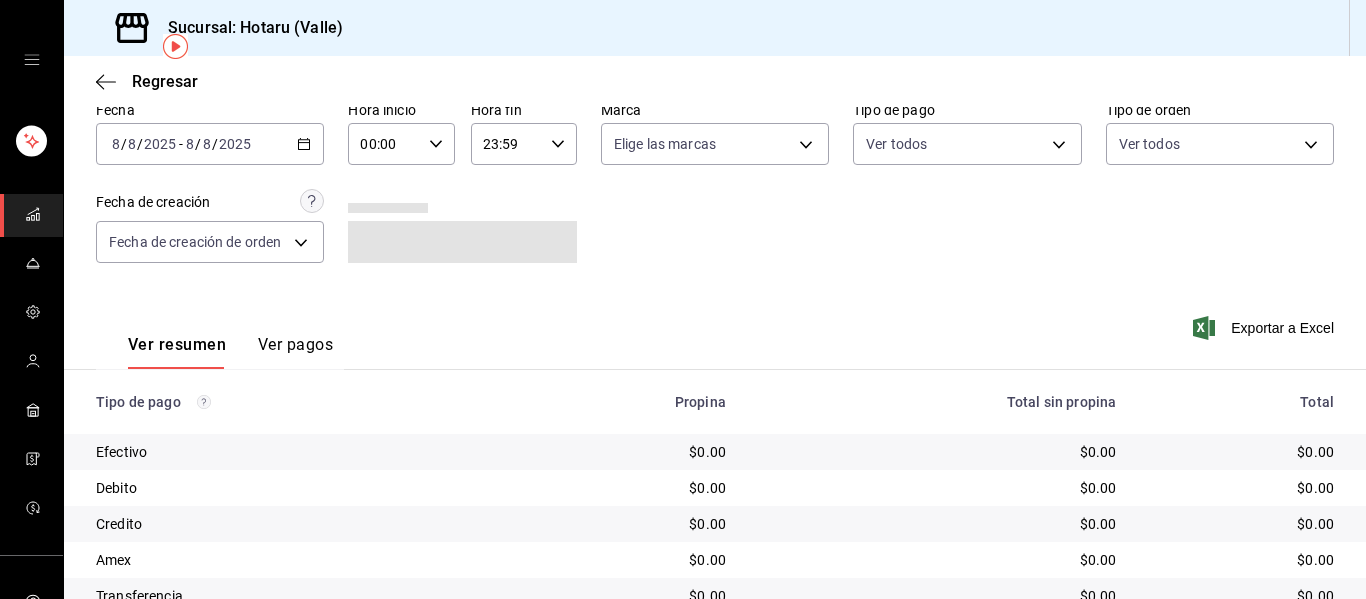 click 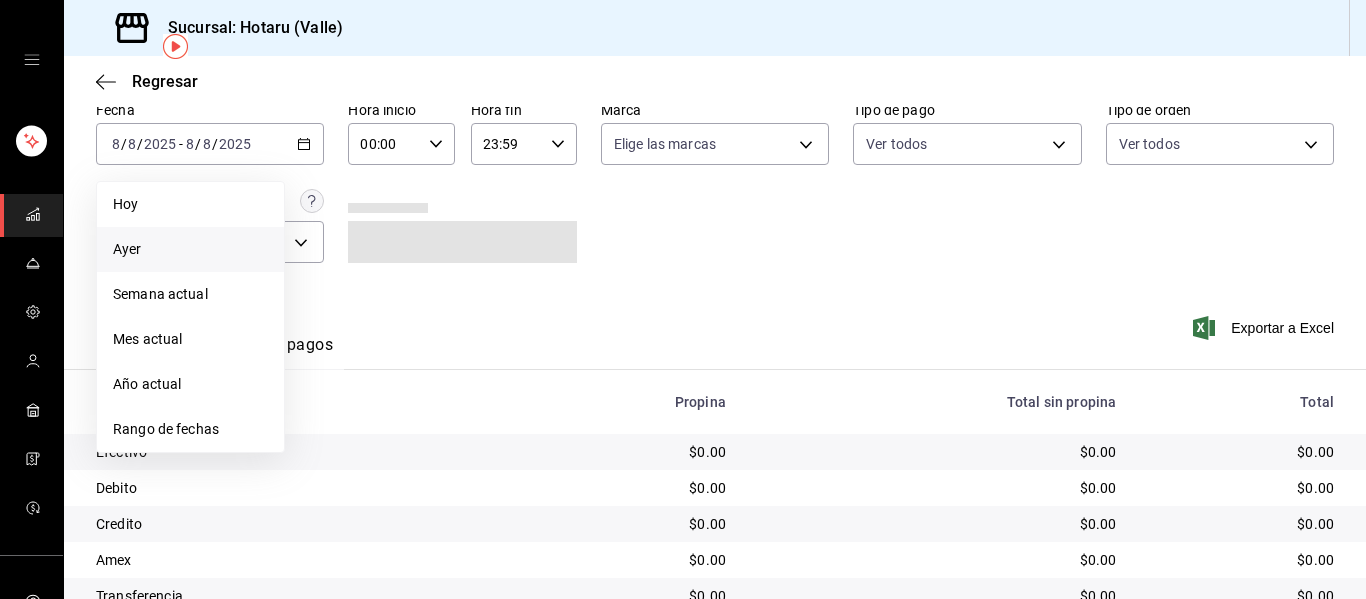 click on "Ayer" at bounding box center [190, 249] 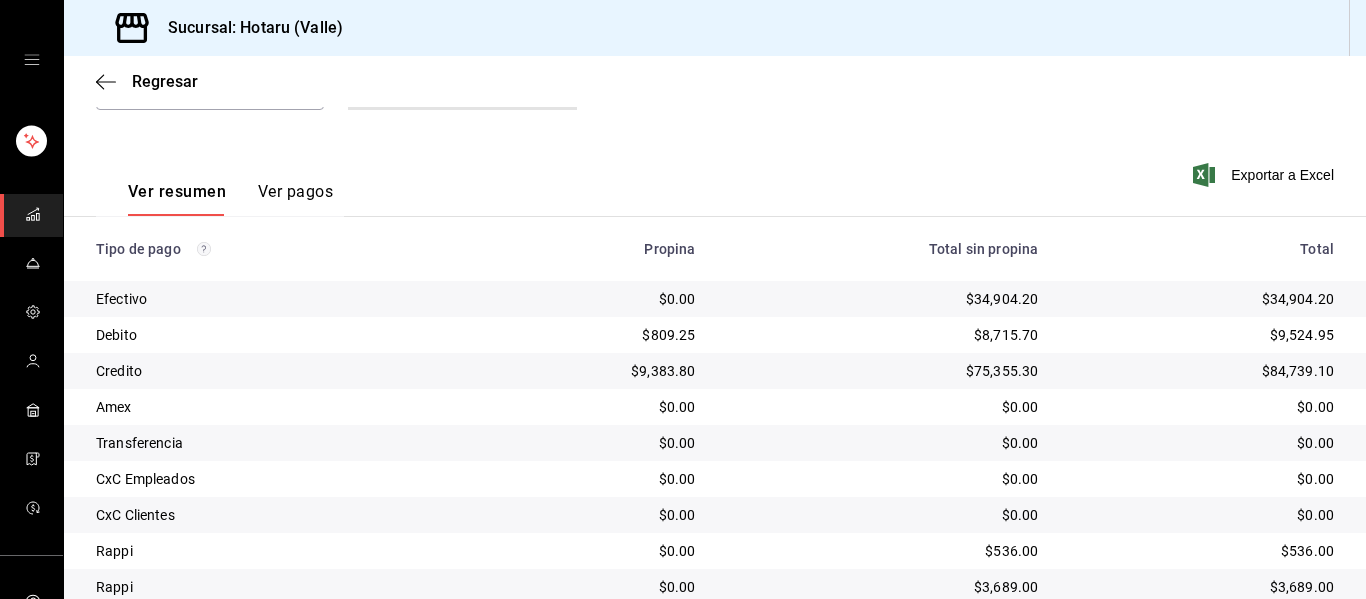 scroll, scrollTop: 320, scrollLeft: 0, axis: vertical 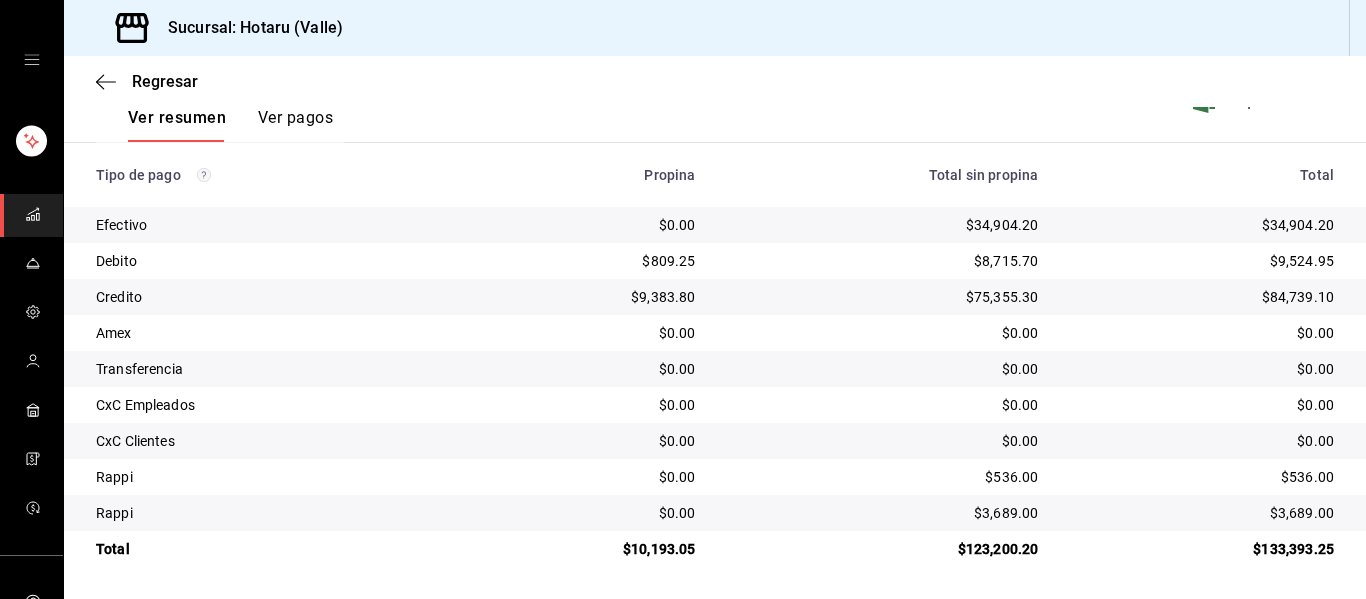 click 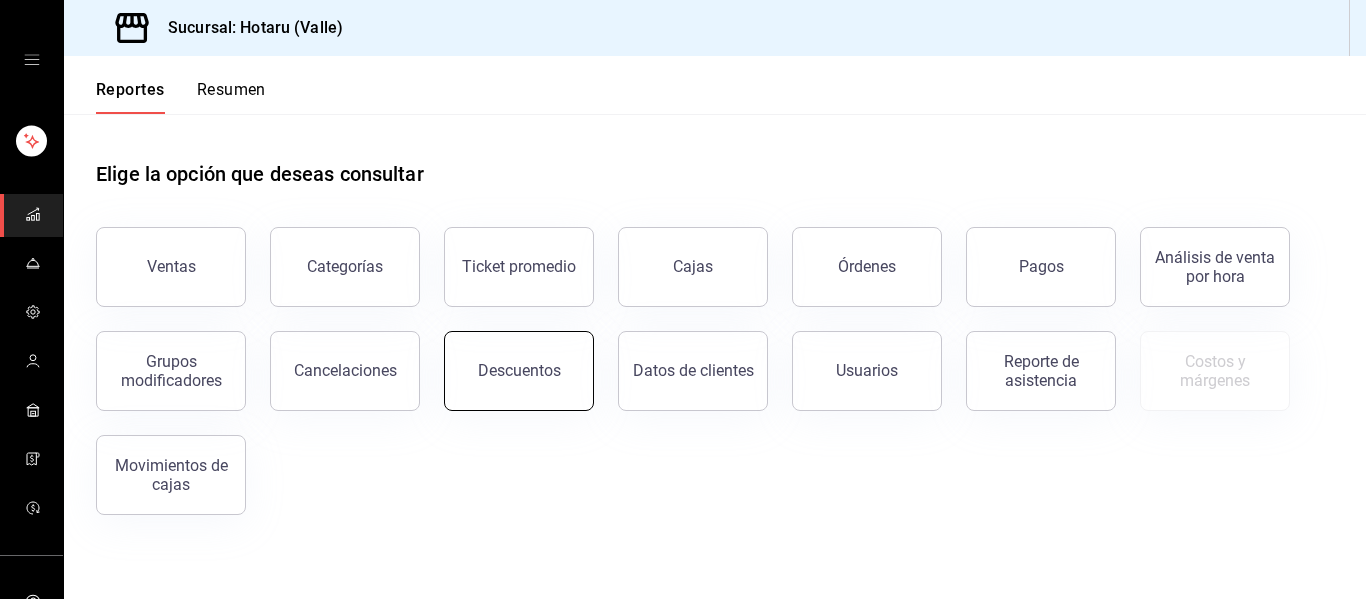 click on "Descuentos" at bounding box center [519, 371] 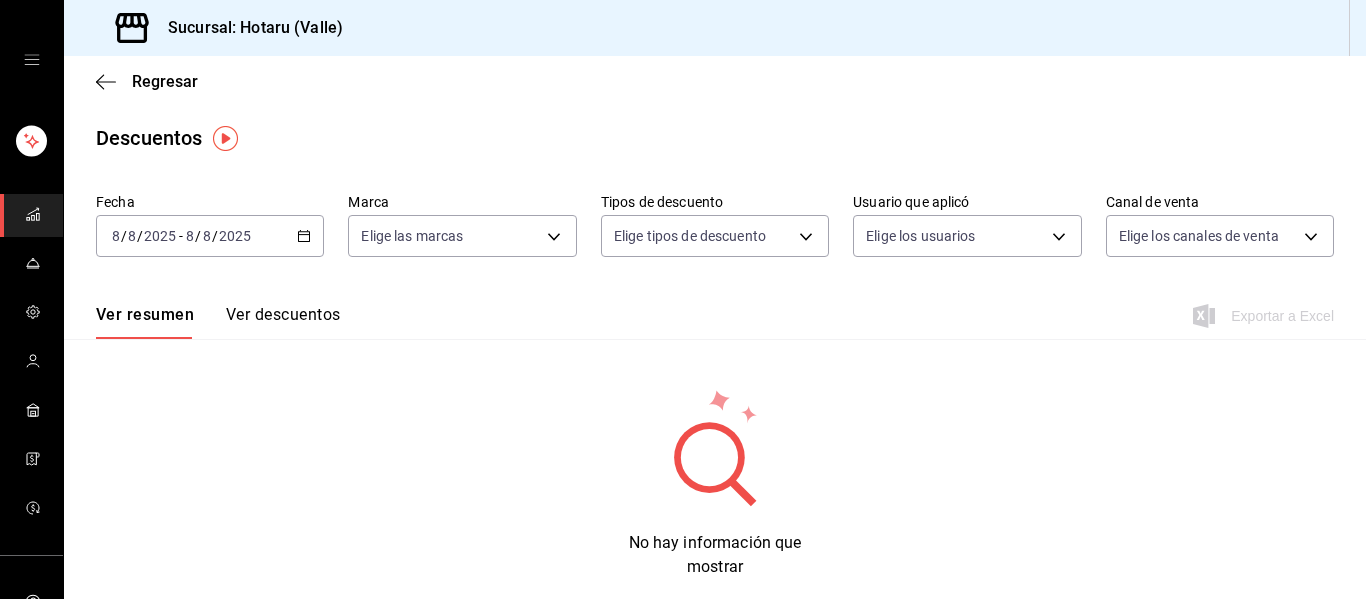 click 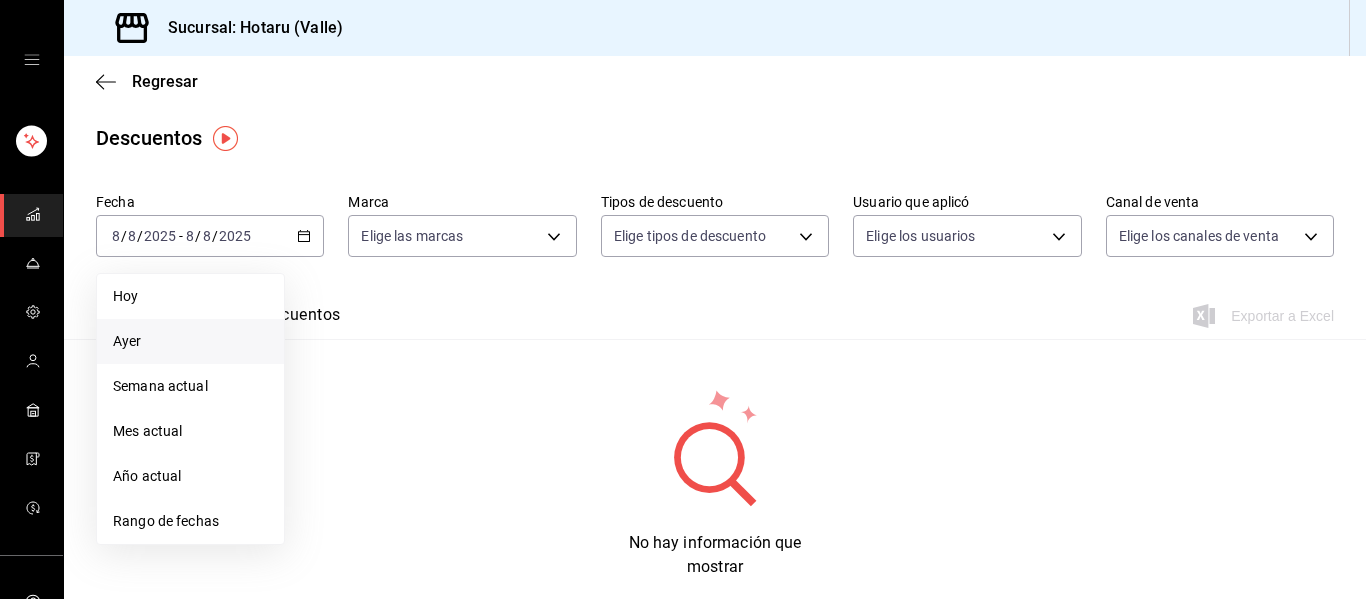 click on "Ayer" at bounding box center [190, 341] 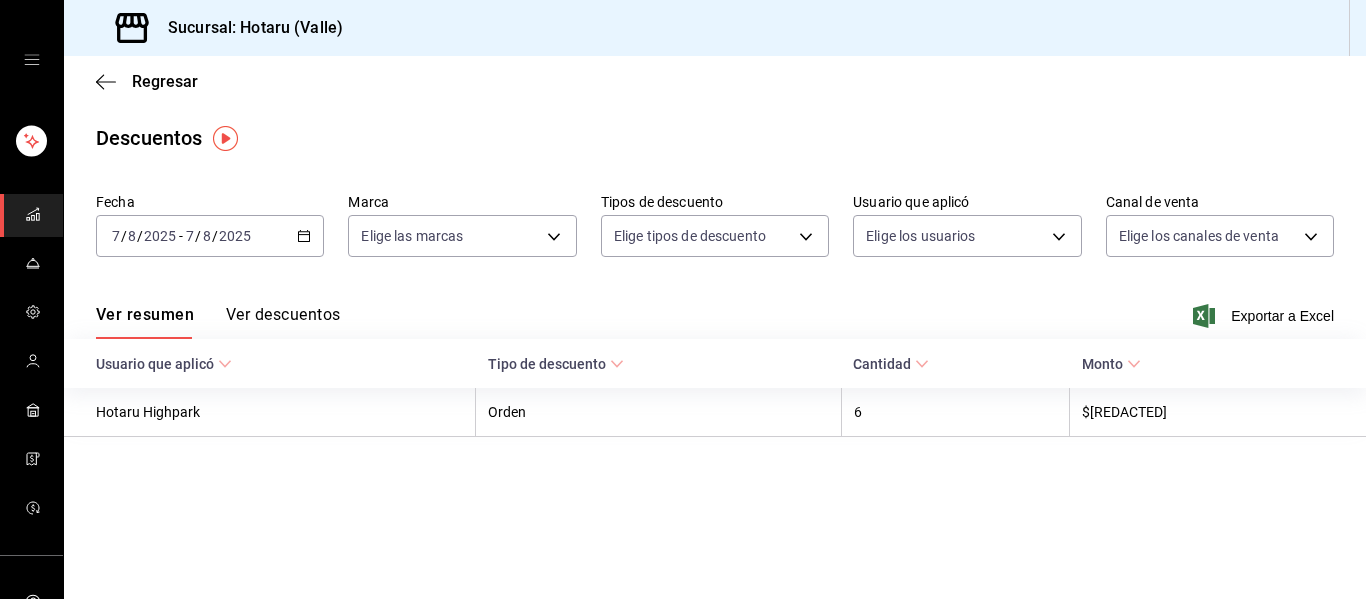 click on "Ver descuentos" at bounding box center [283, 322] 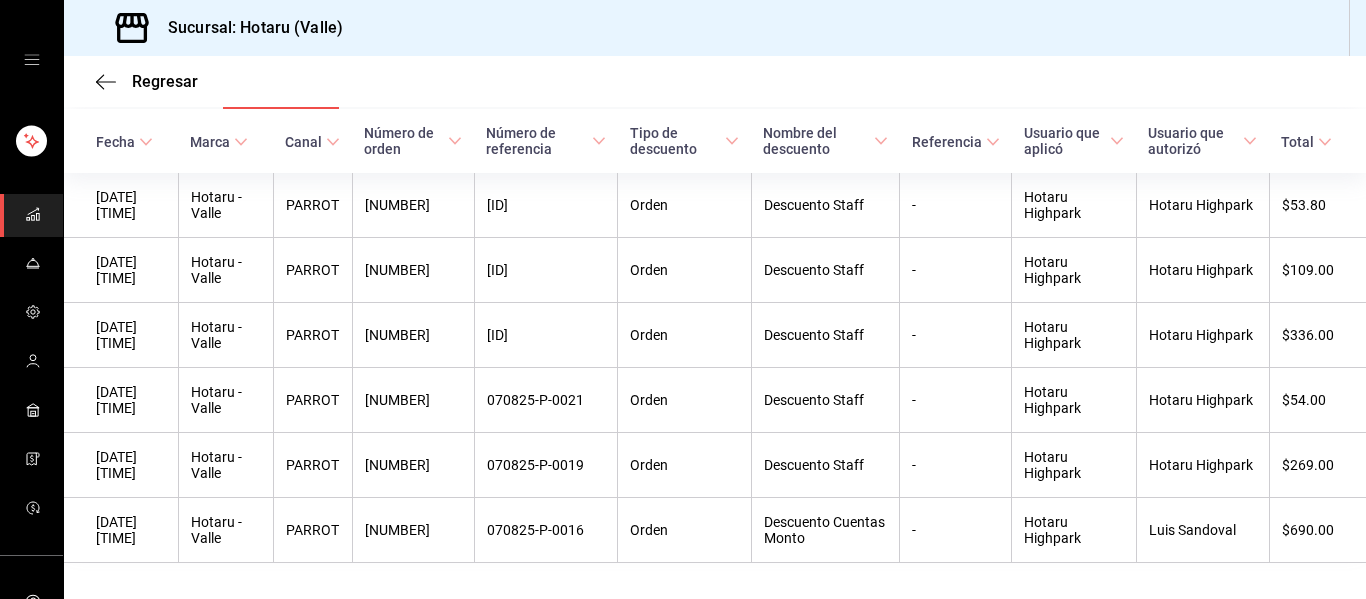 scroll, scrollTop: 288, scrollLeft: 0, axis: vertical 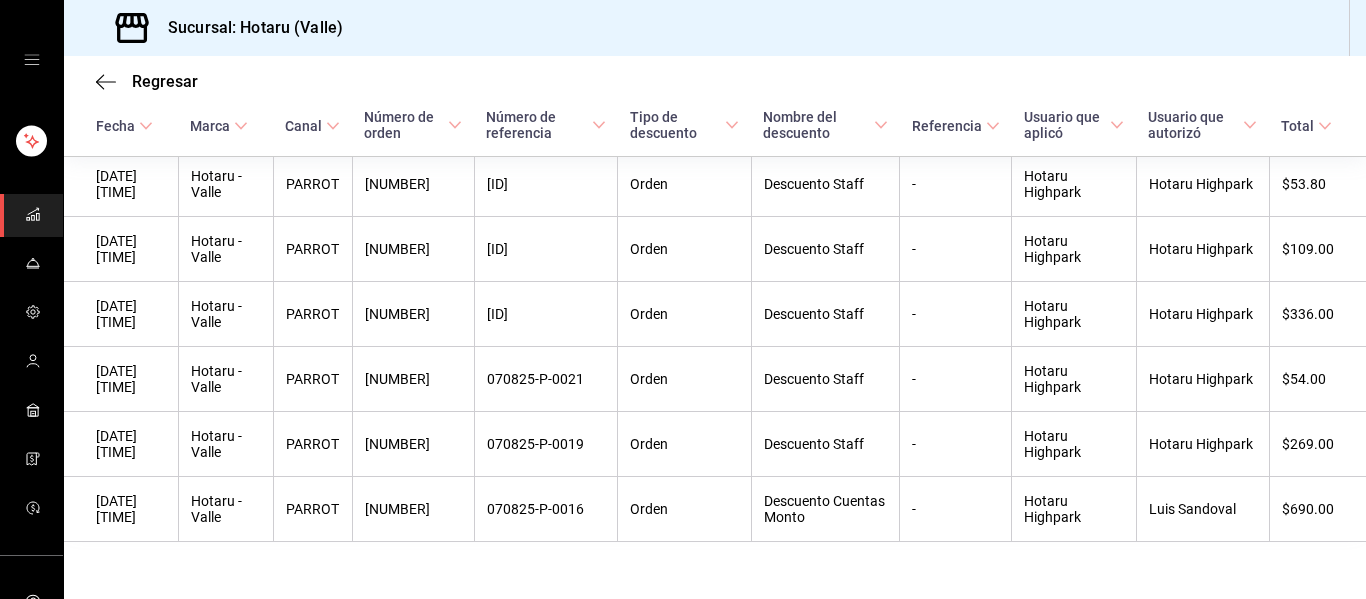 click at bounding box center (31, 215) 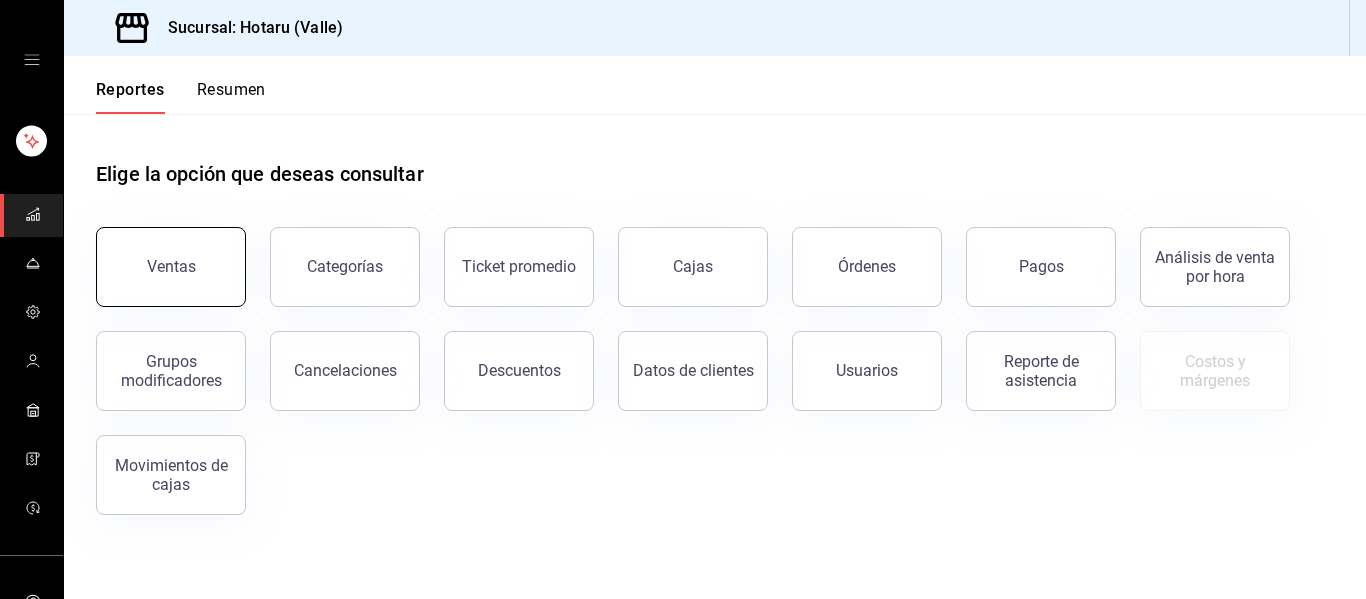 click on "Ventas" at bounding box center [171, 267] 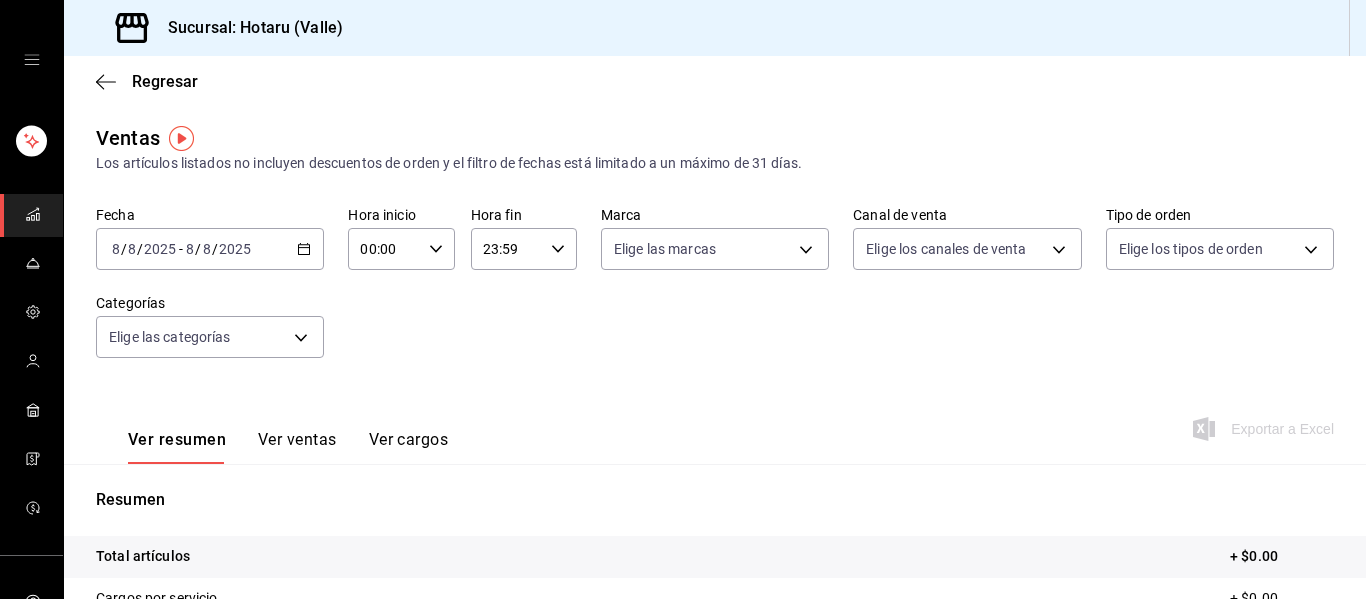 click on "2025-08-08 8 / 8 / 2025 - 2025-08-08 8 / 8 / 2025" at bounding box center (210, 249) 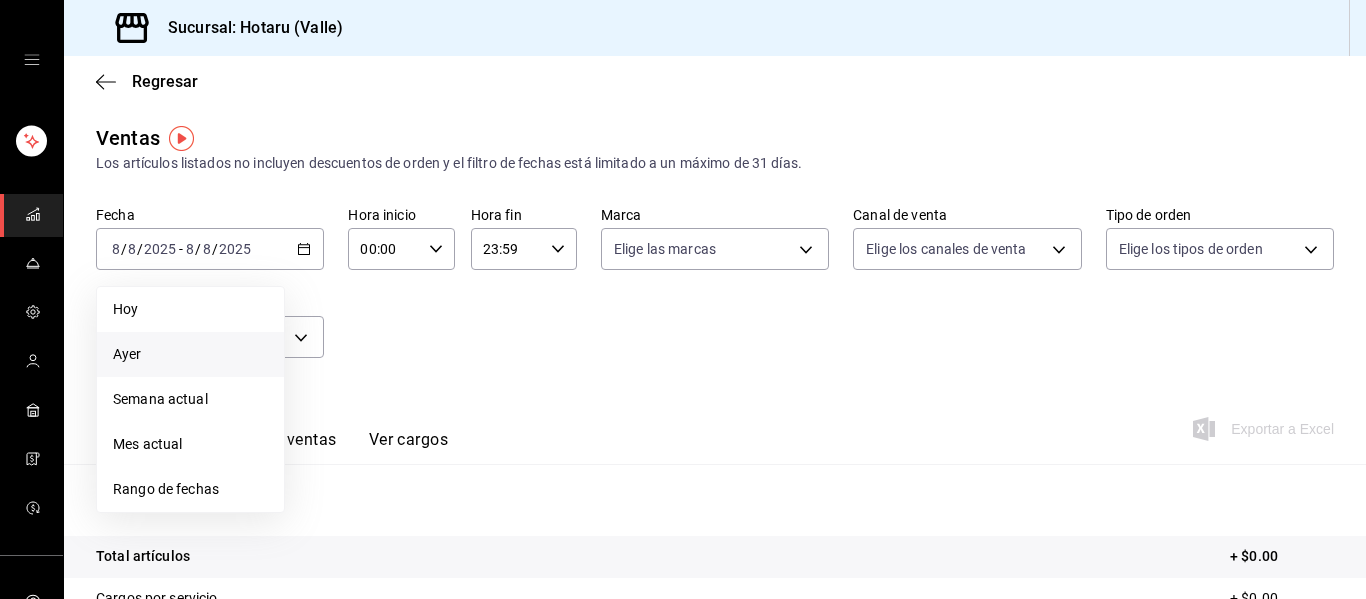 click on "Ayer" at bounding box center (190, 354) 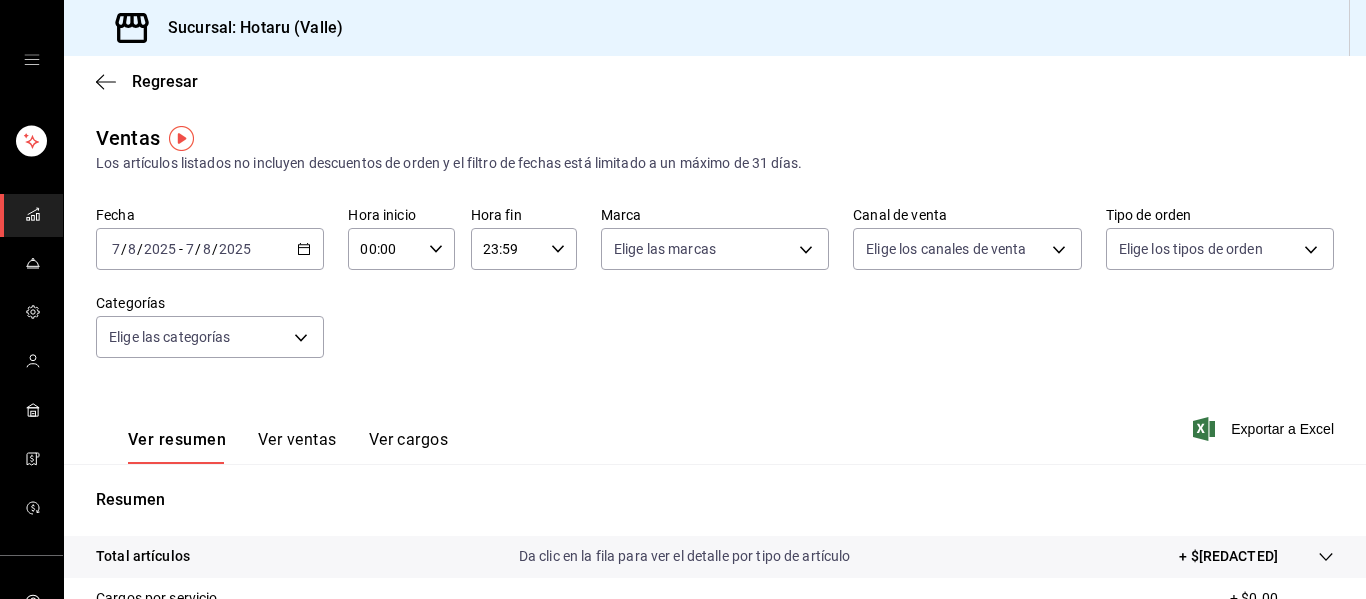 scroll, scrollTop: 359, scrollLeft: 0, axis: vertical 